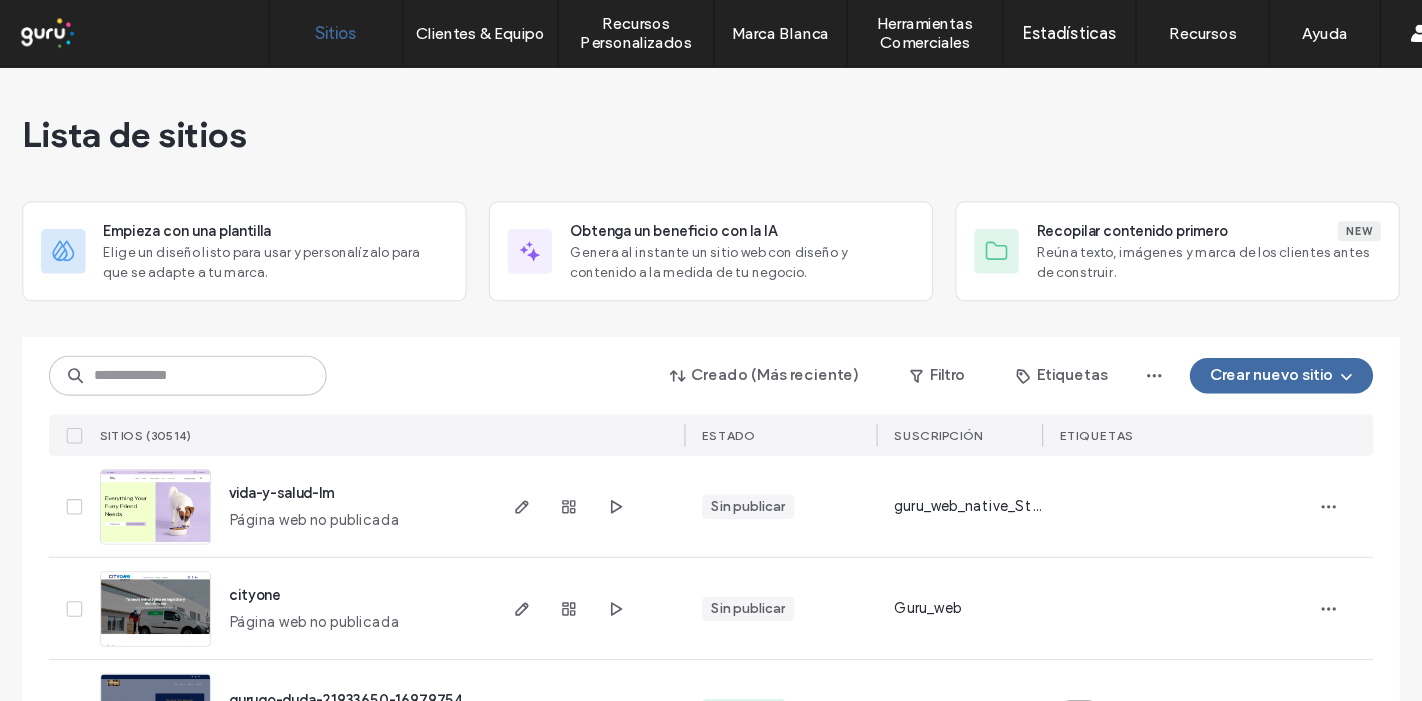scroll, scrollTop: 0, scrollLeft: 0, axis: both 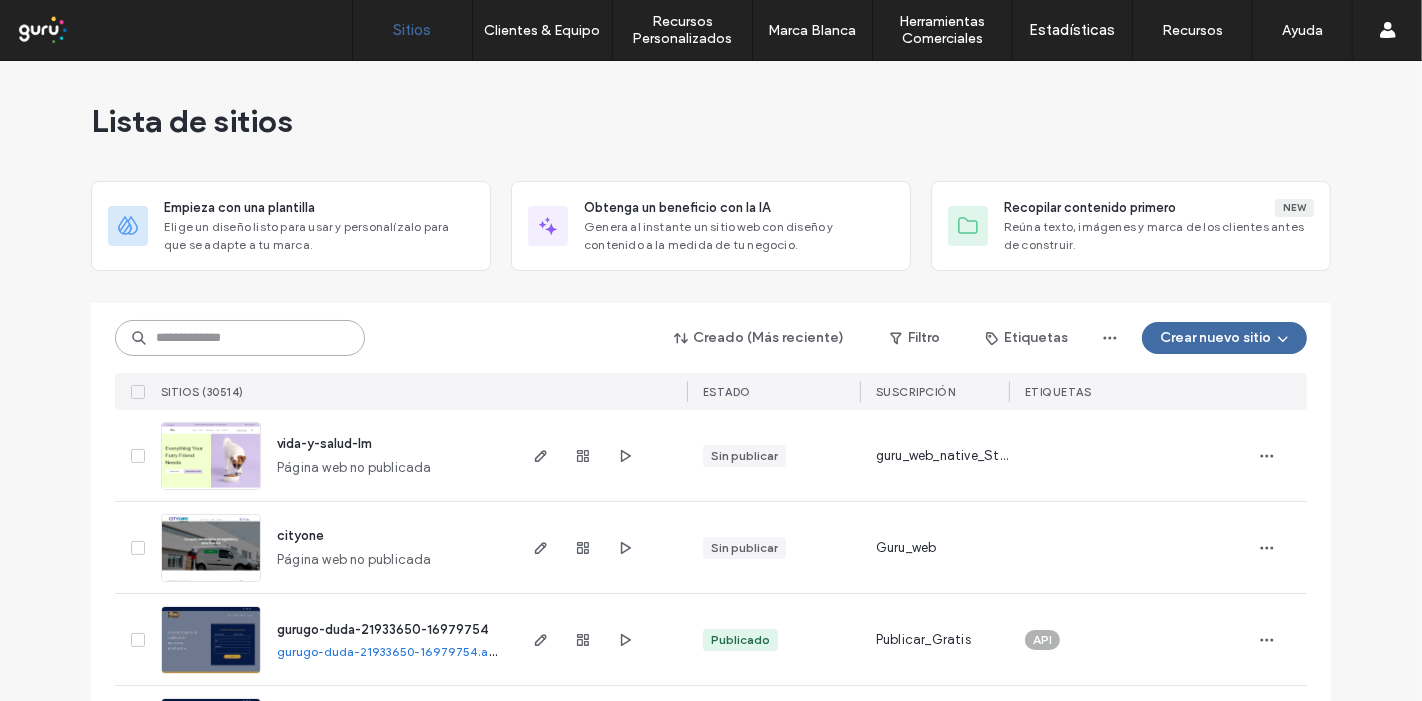 click at bounding box center (240, 338) 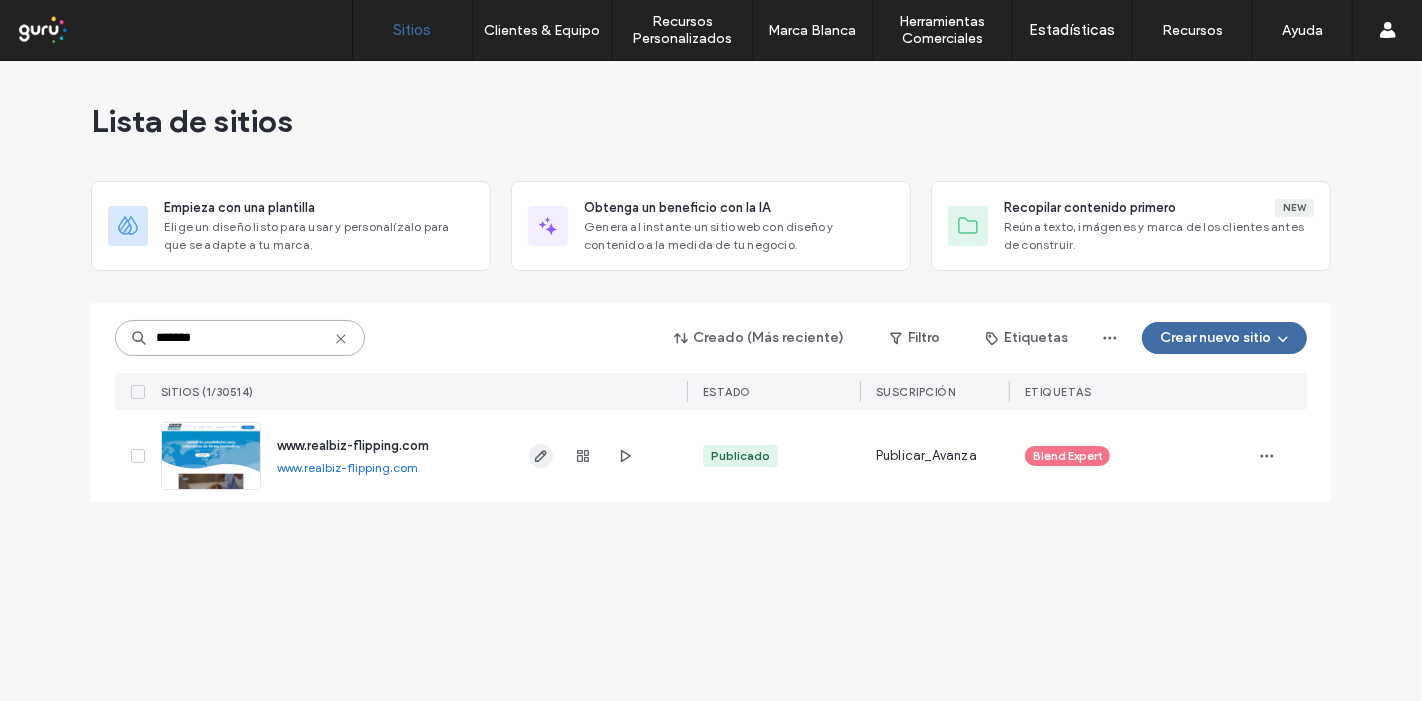 type on "*******" 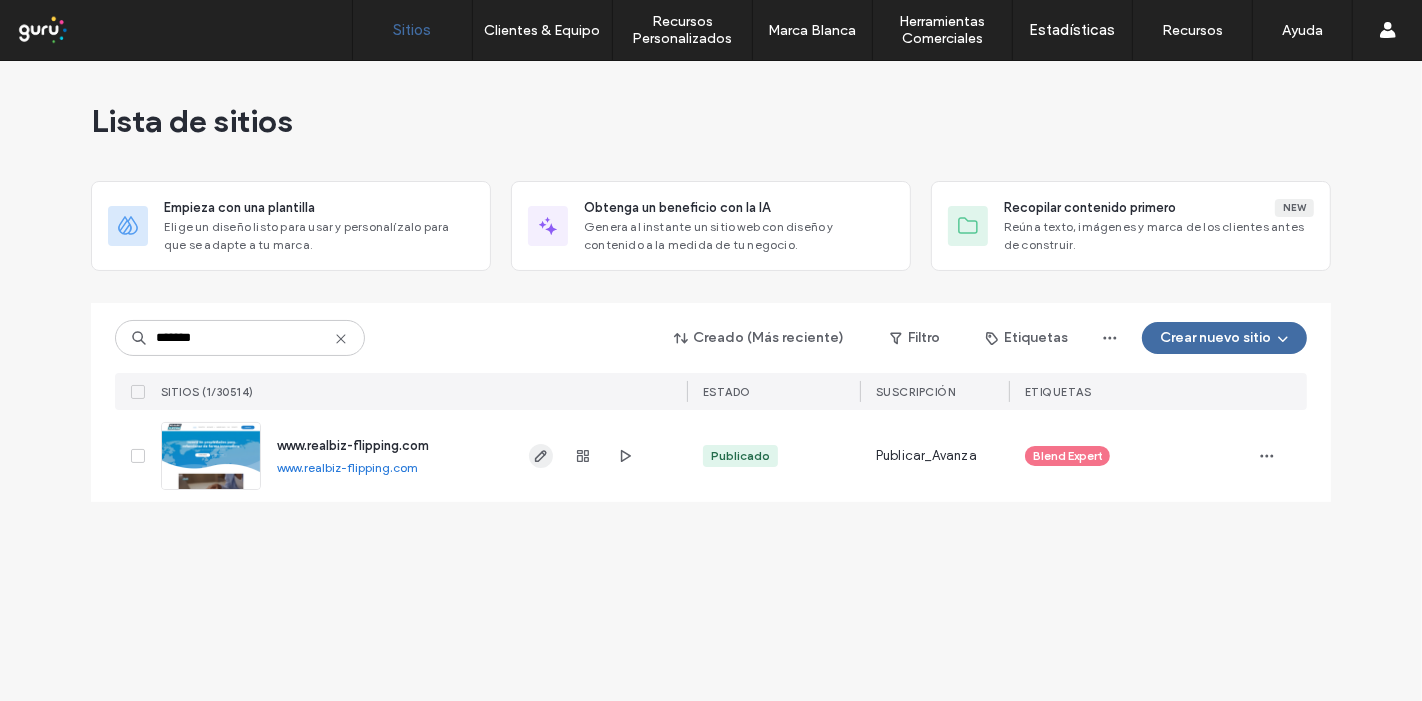 click at bounding box center [541, 456] 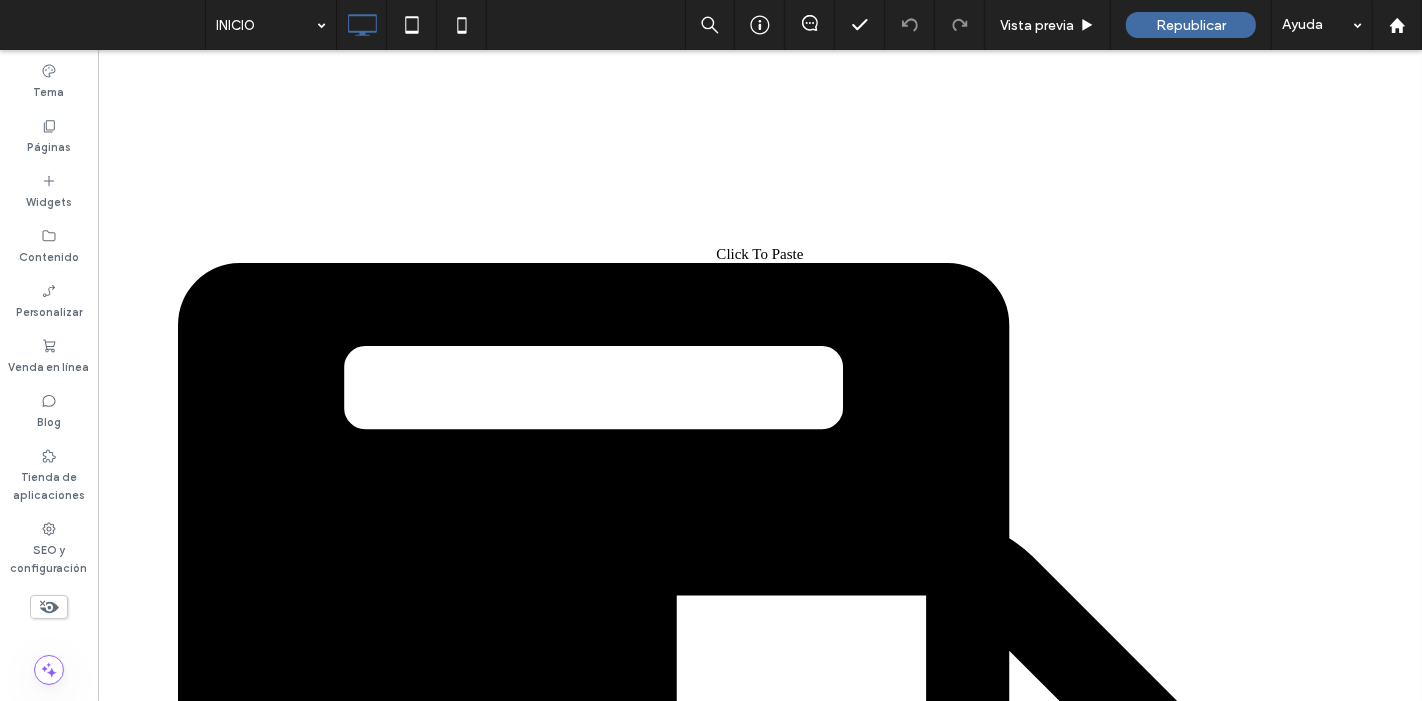 scroll, scrollTop: 0, scrollLeft: 0, axis: both 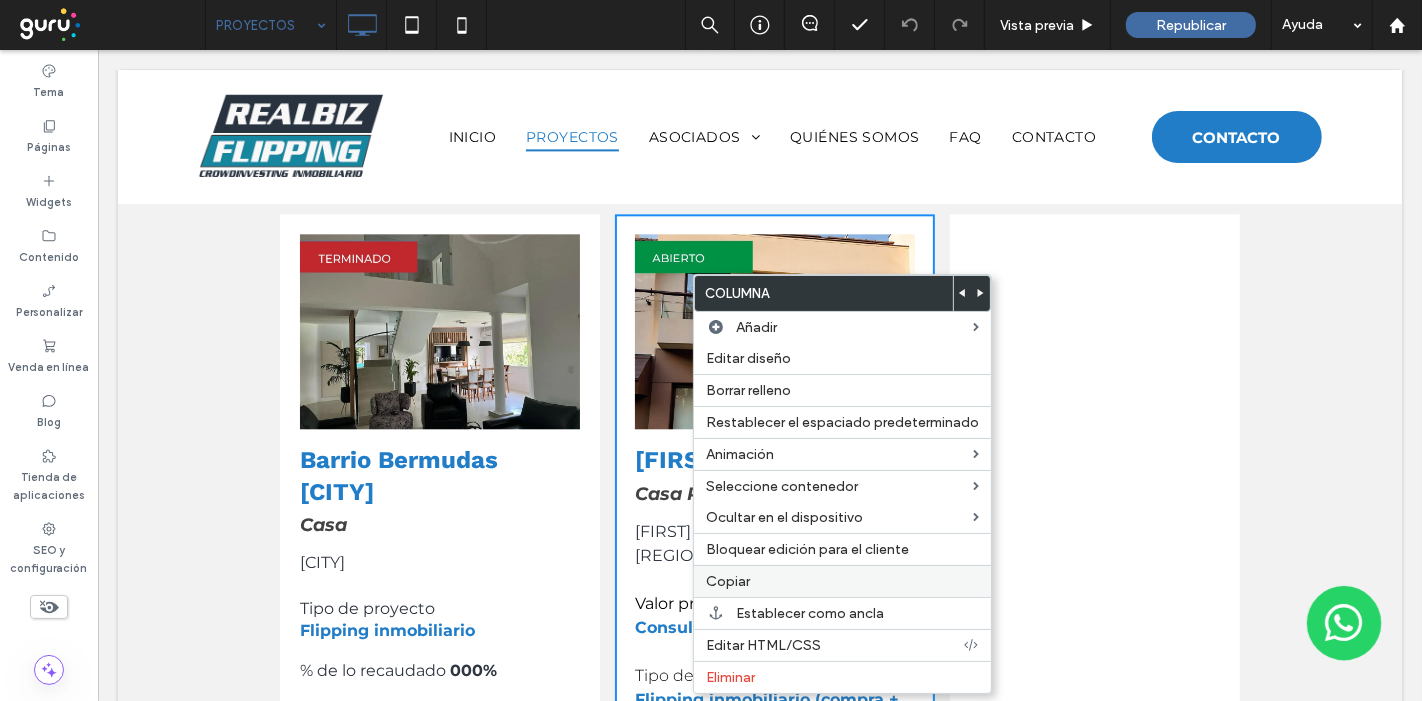 click on "Copiar" at bounding box center (728, 581) 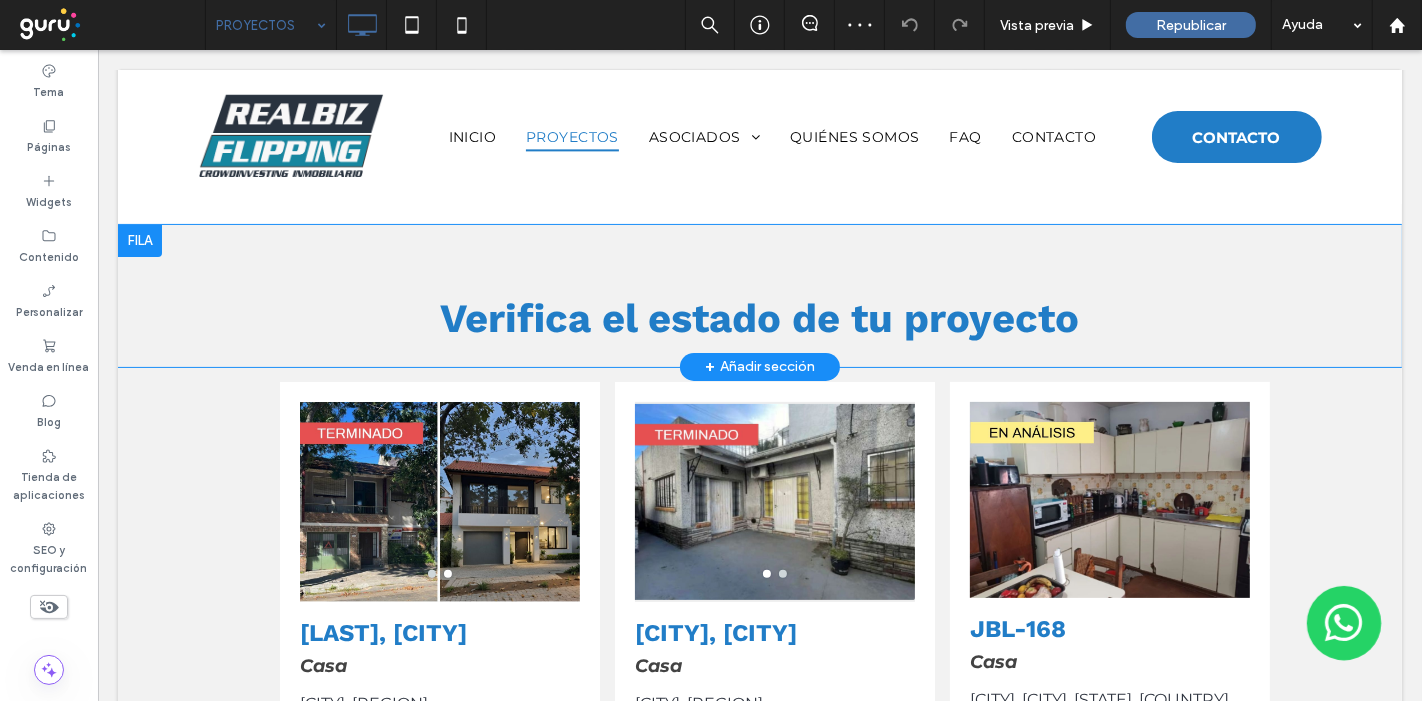 scroll, scrollTop: 444, scrollLeft: 0, axis: vertical 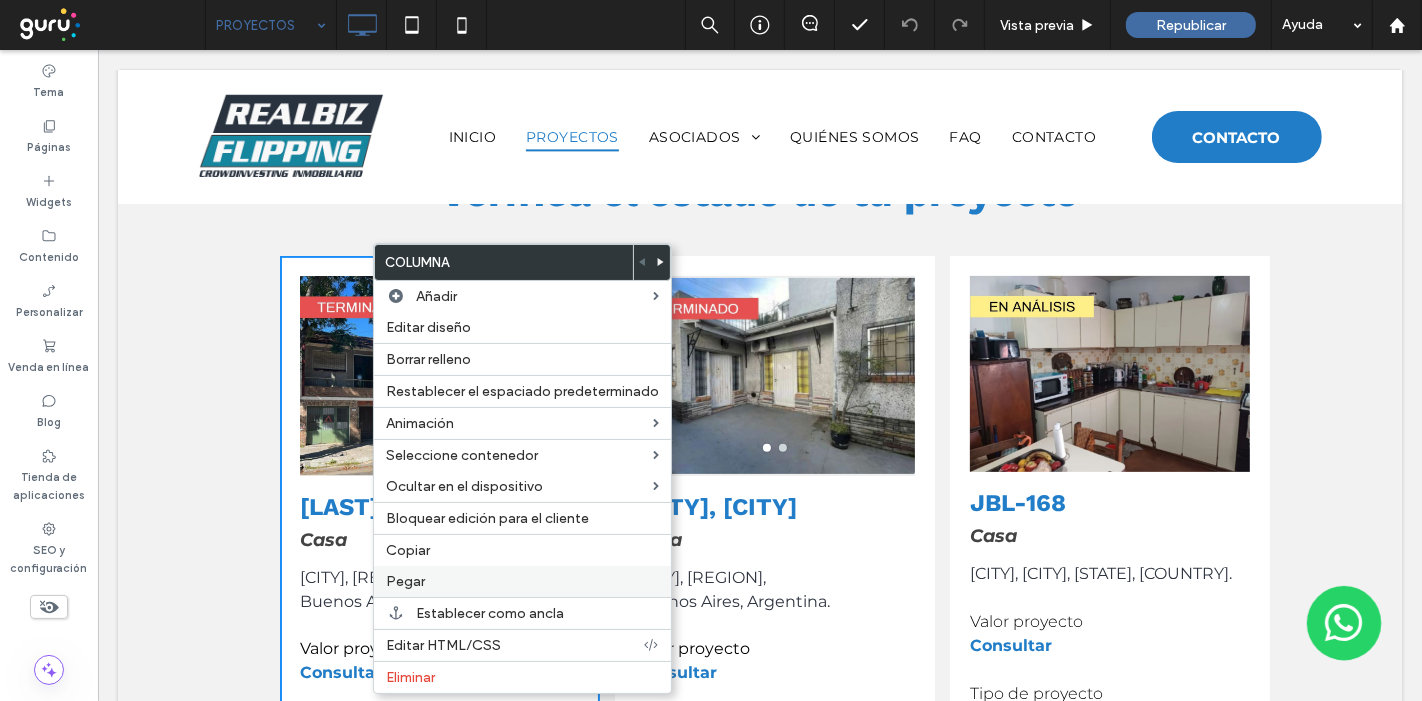 click on "Pegar" at bounding box center [405, 581] 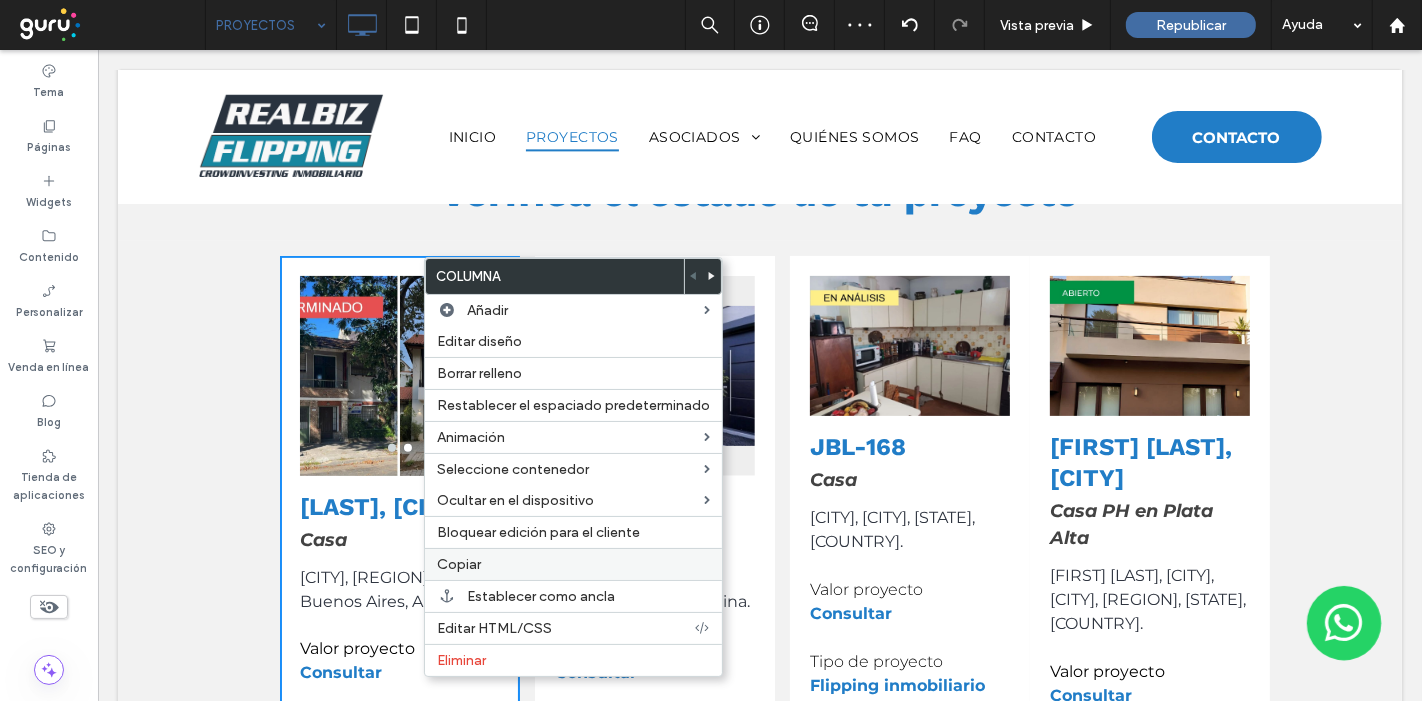 click on "Copiar" at bounding box center [459, 564] 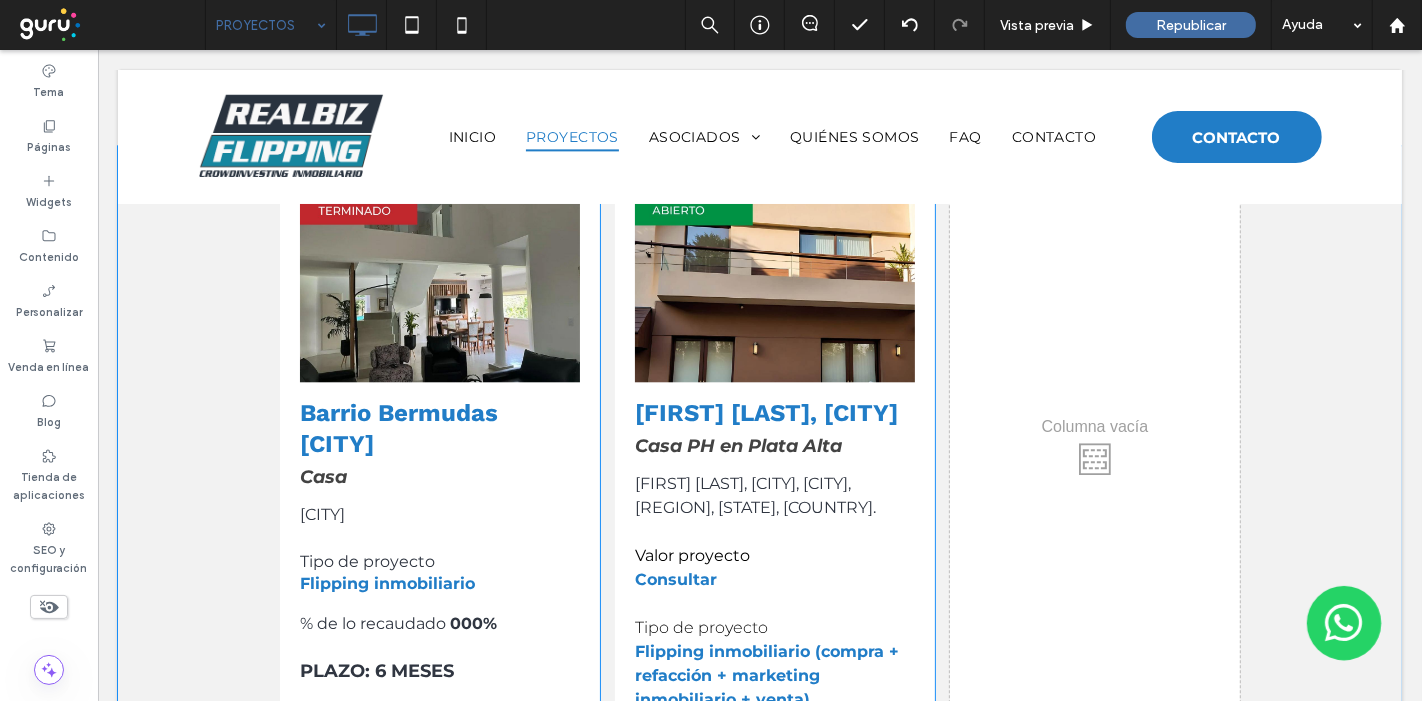 scroll, scrollTop: 4190, scrollLeft: 0, axis: vertical 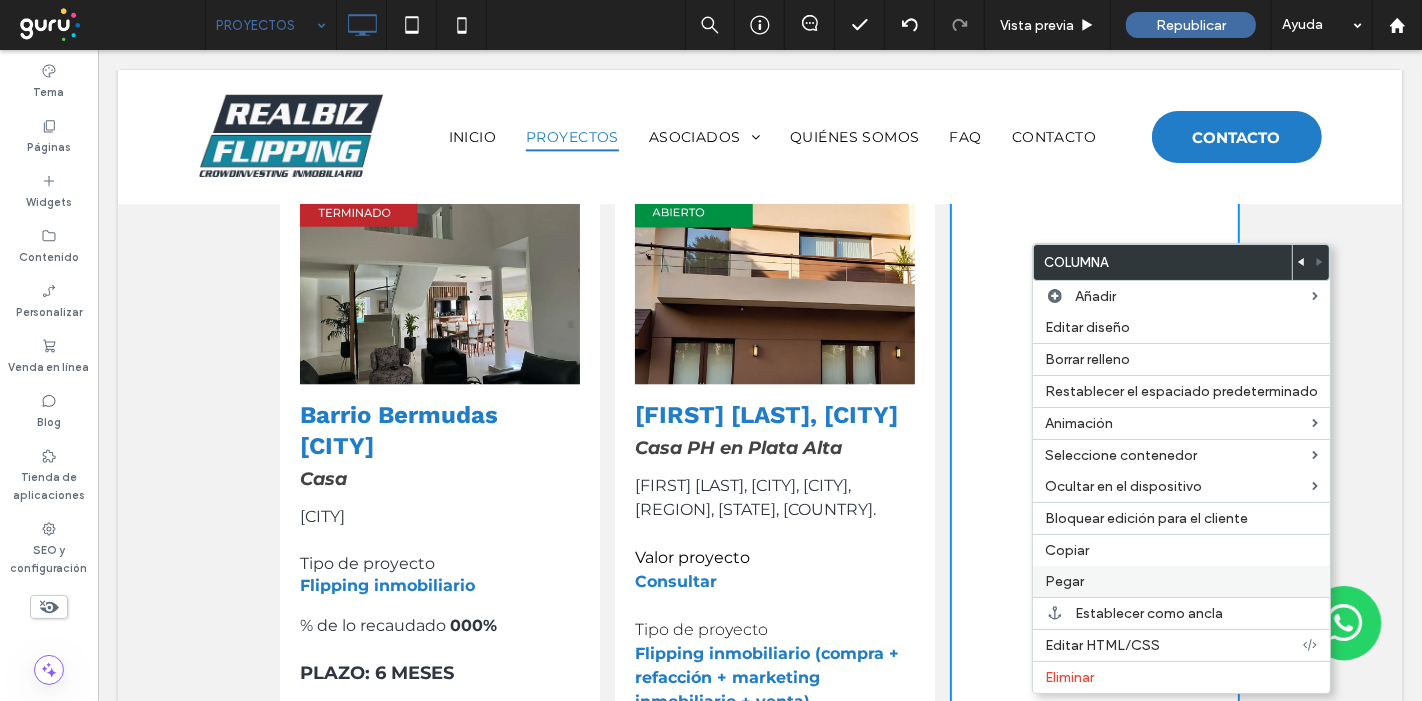 click on "Pegar" at bounding box center (1064, 581) 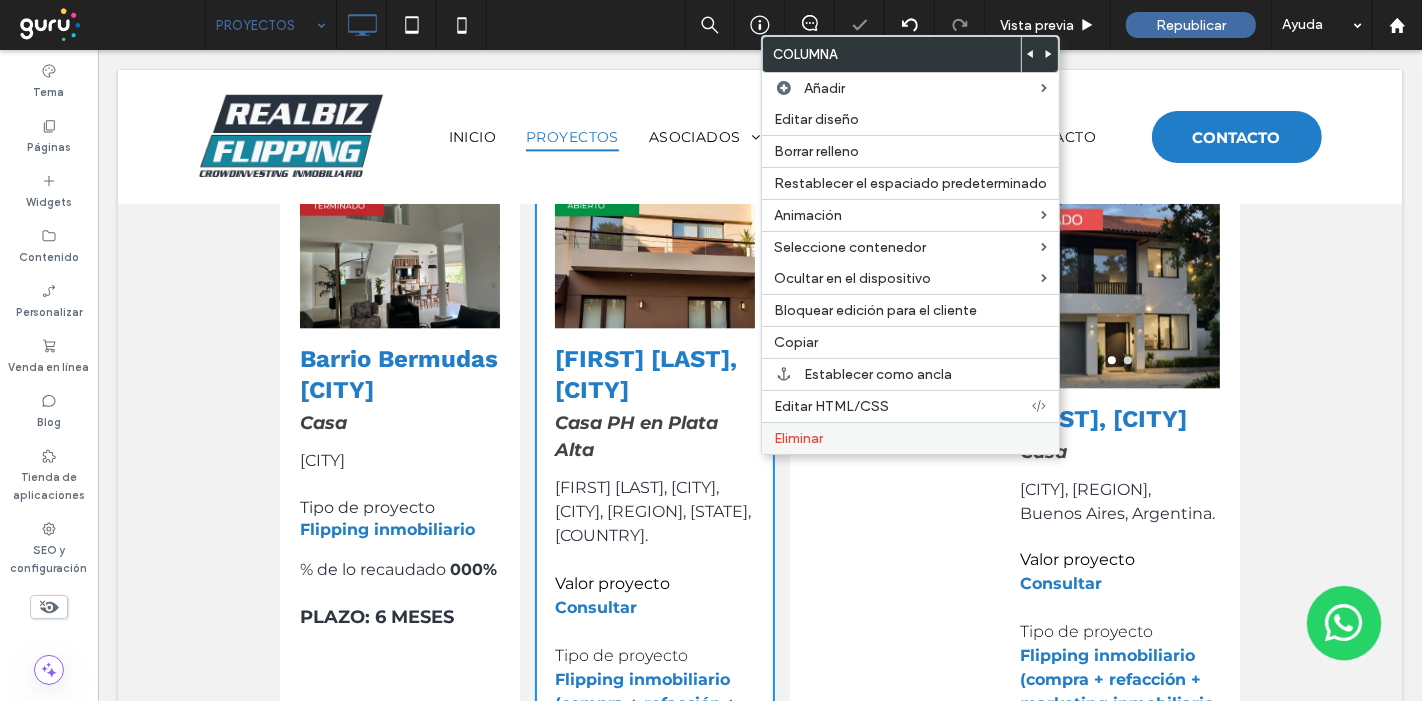click on "Eliminar" at bounding box center [798, 438] 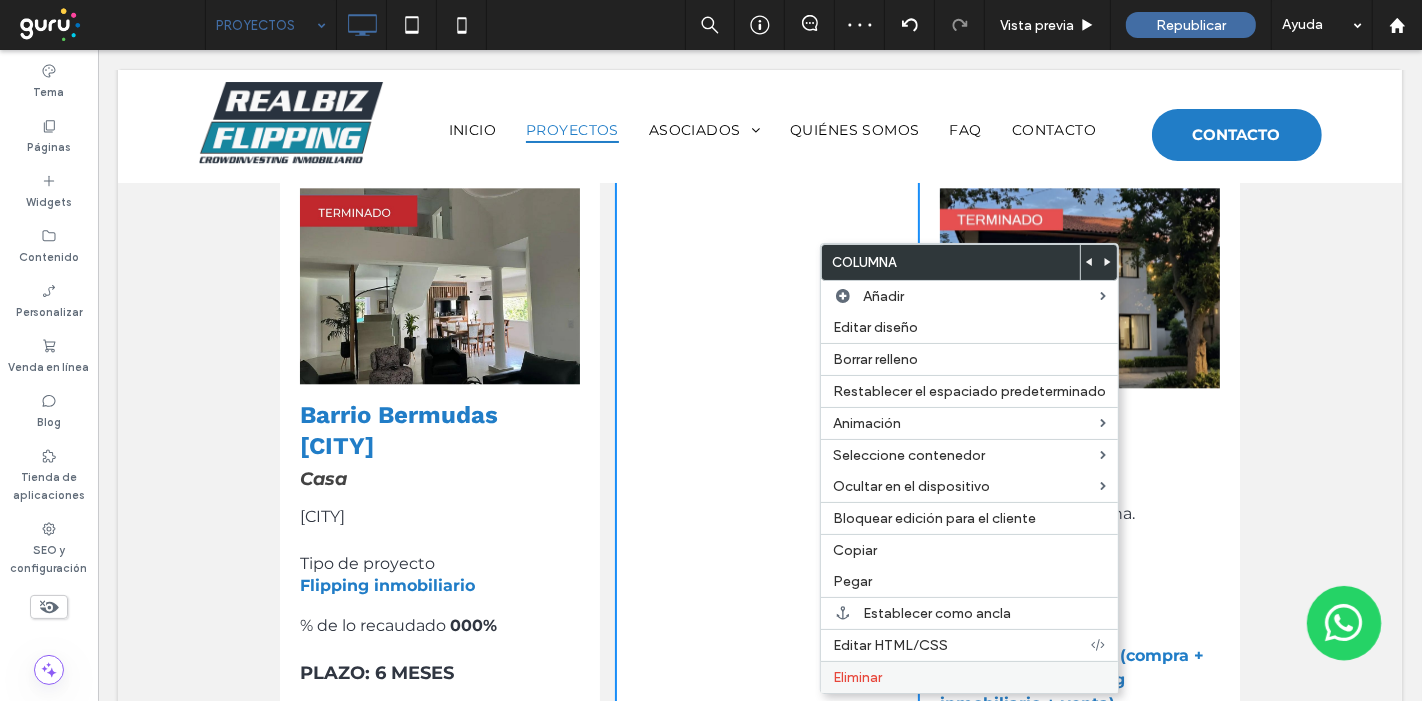 click on "Eliminar" at bounding box center [857, 677] 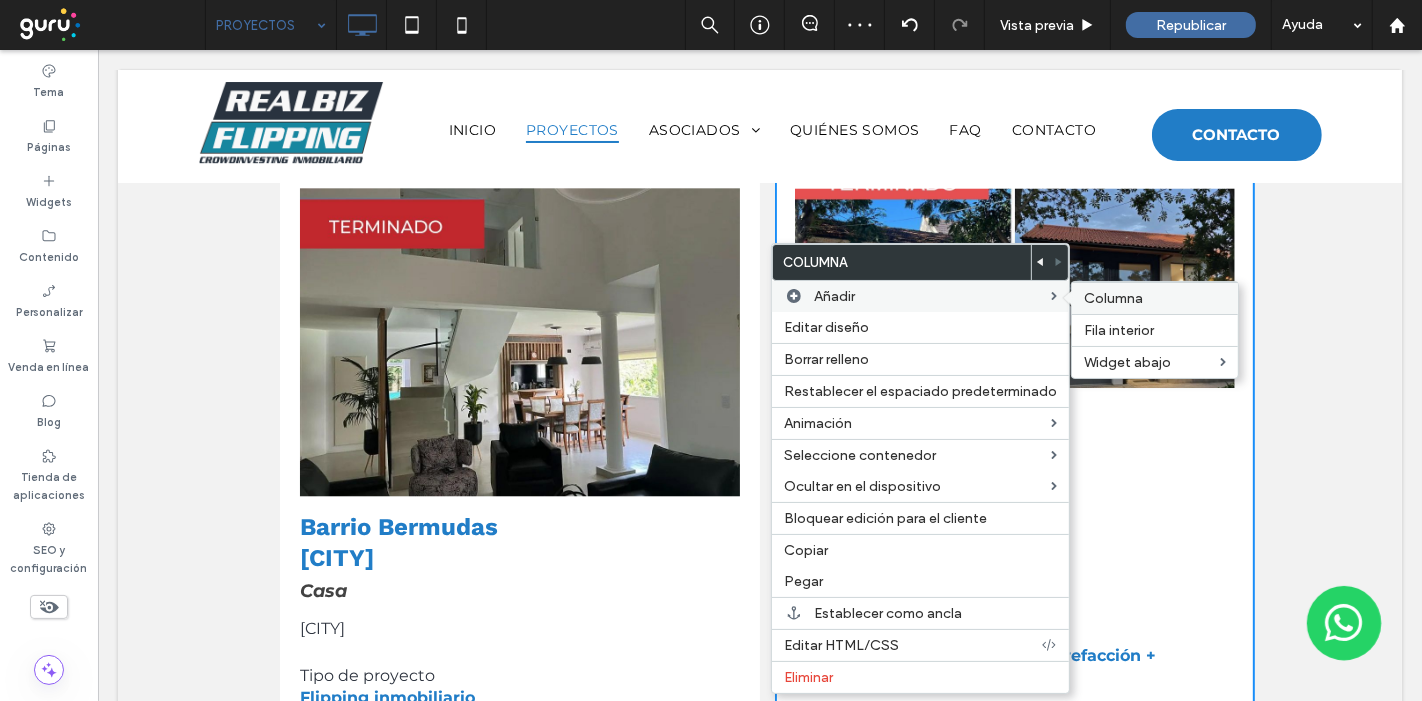 click on "Columna" at bounding box center [1113, 298] 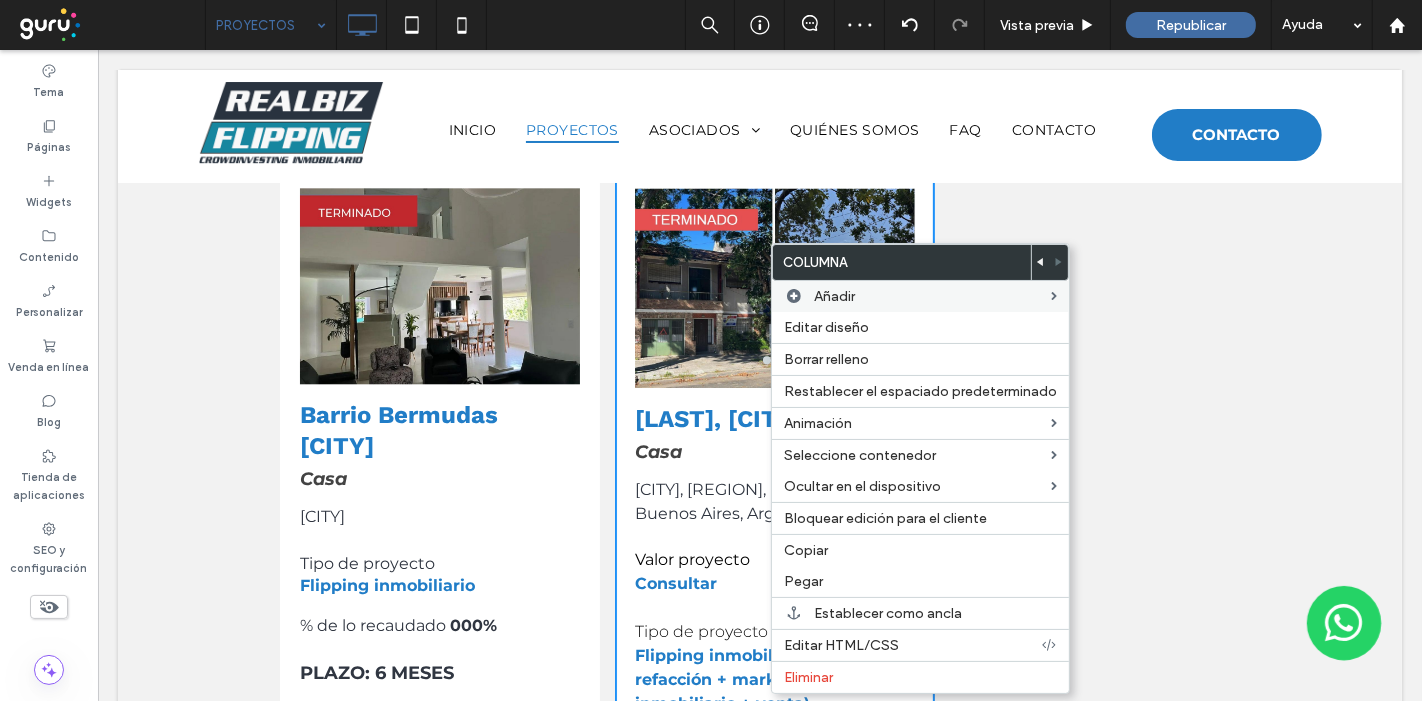 click at bounding box center [774, 288] 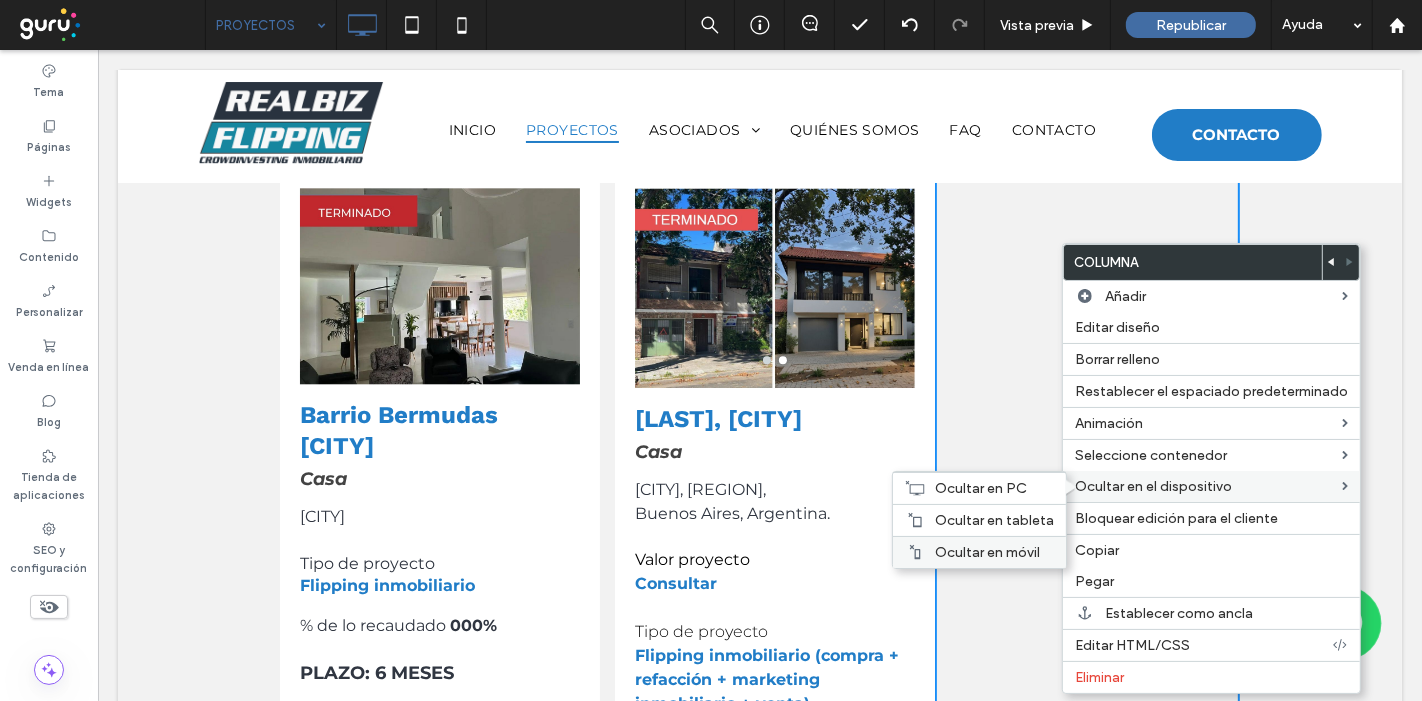 click on "Ocultar en móvil" at bounding box center [987, 552] 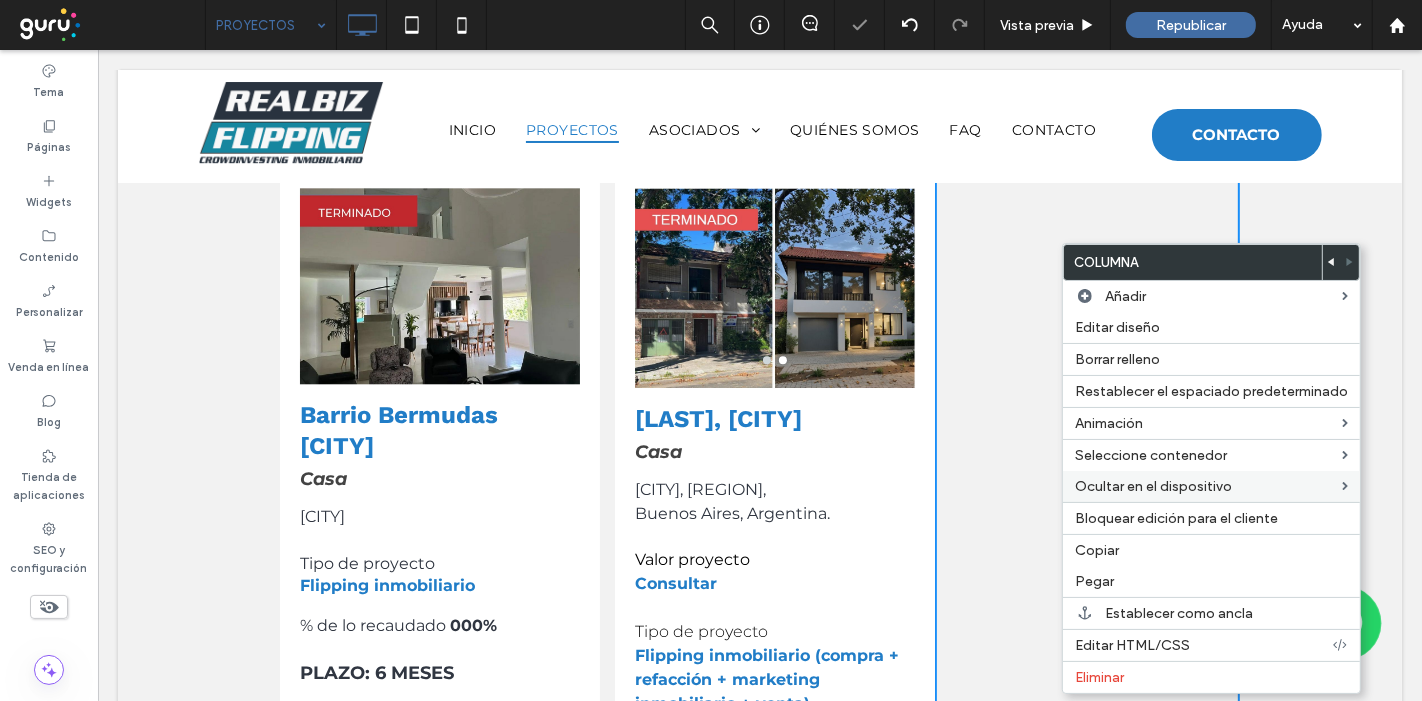 click at bounding box center (774, 288) 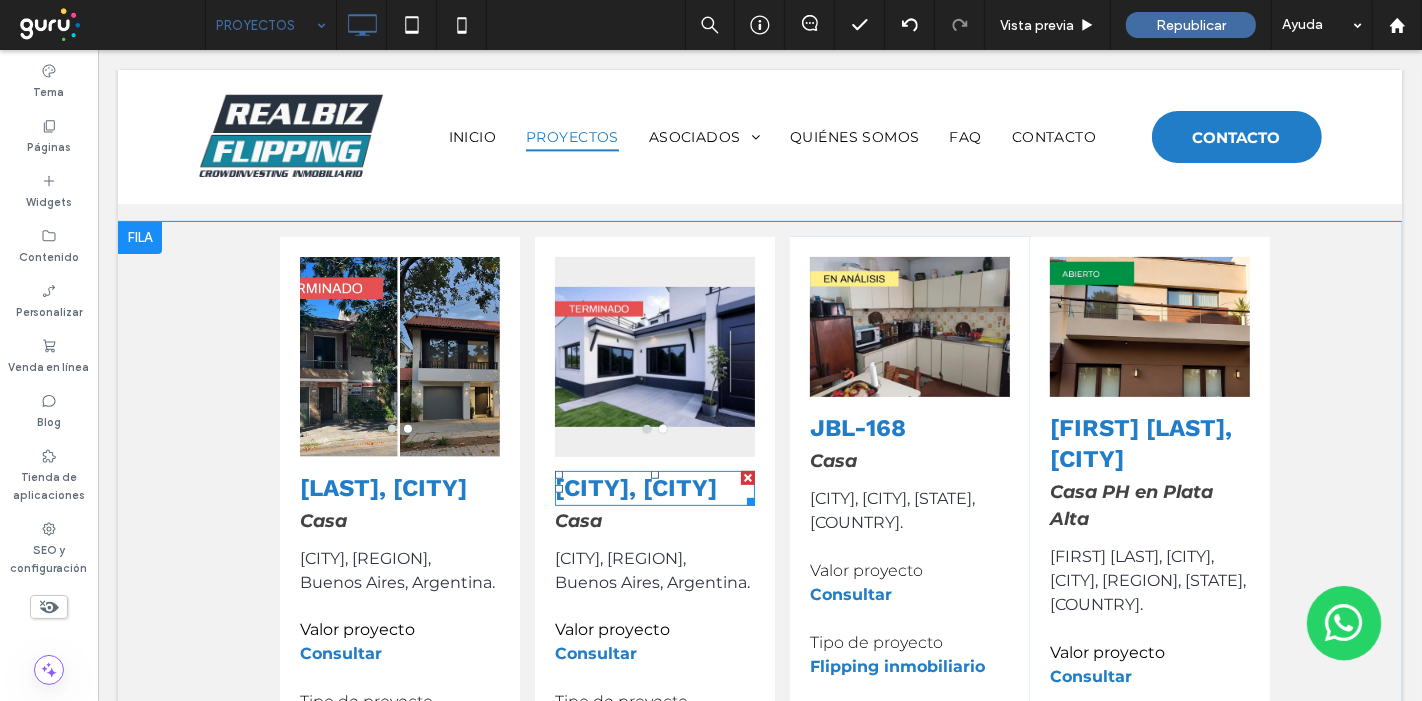 scroll, scrollTop: 412, scrollLeft: 0, axis: vertical 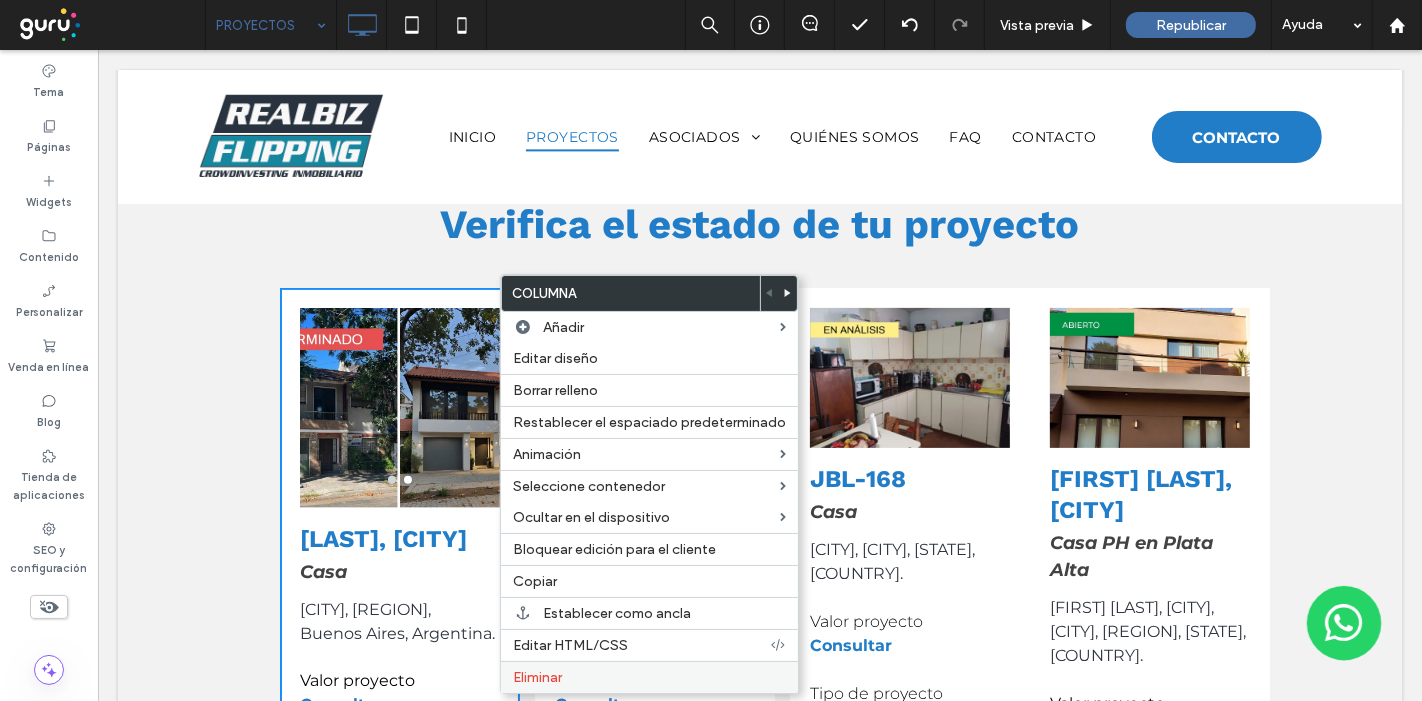 click on "Eliminar" at bounding box center (537, 677) 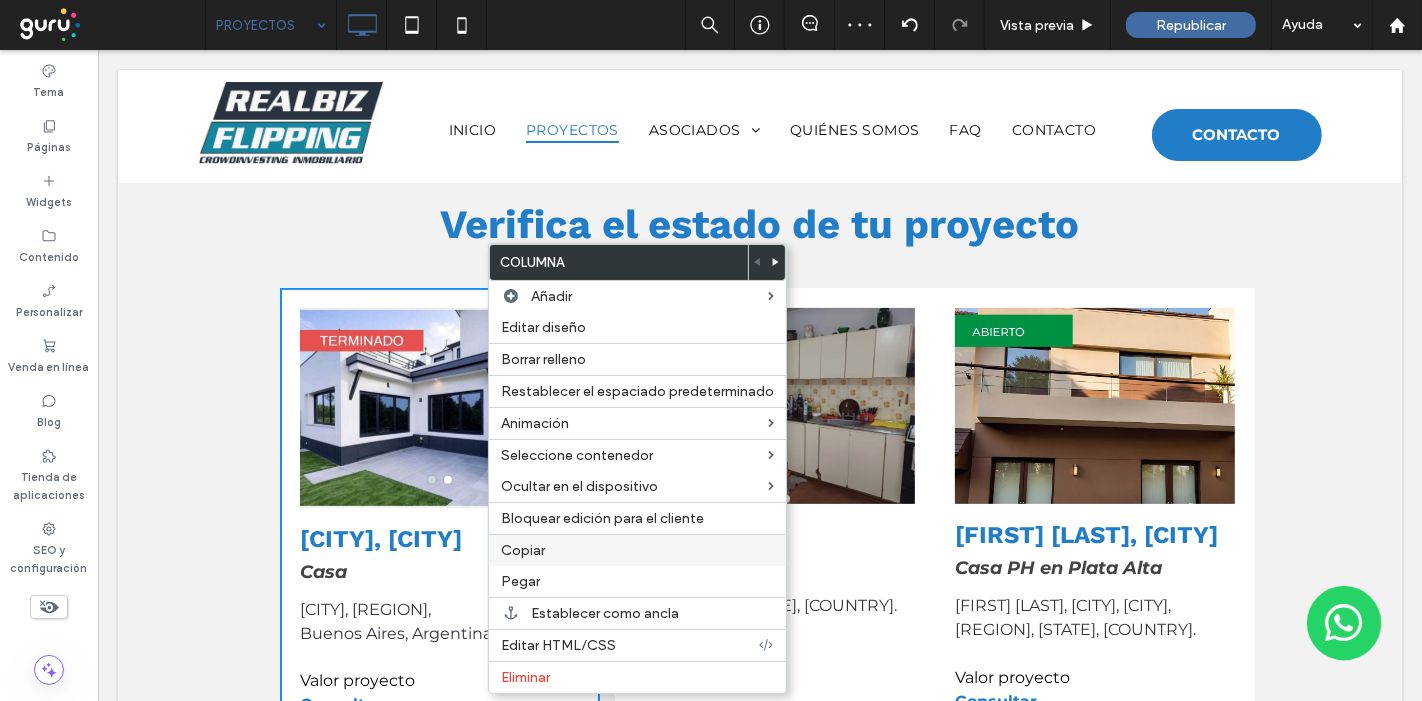 click on "Copiar" at bounding box center [523, 550] 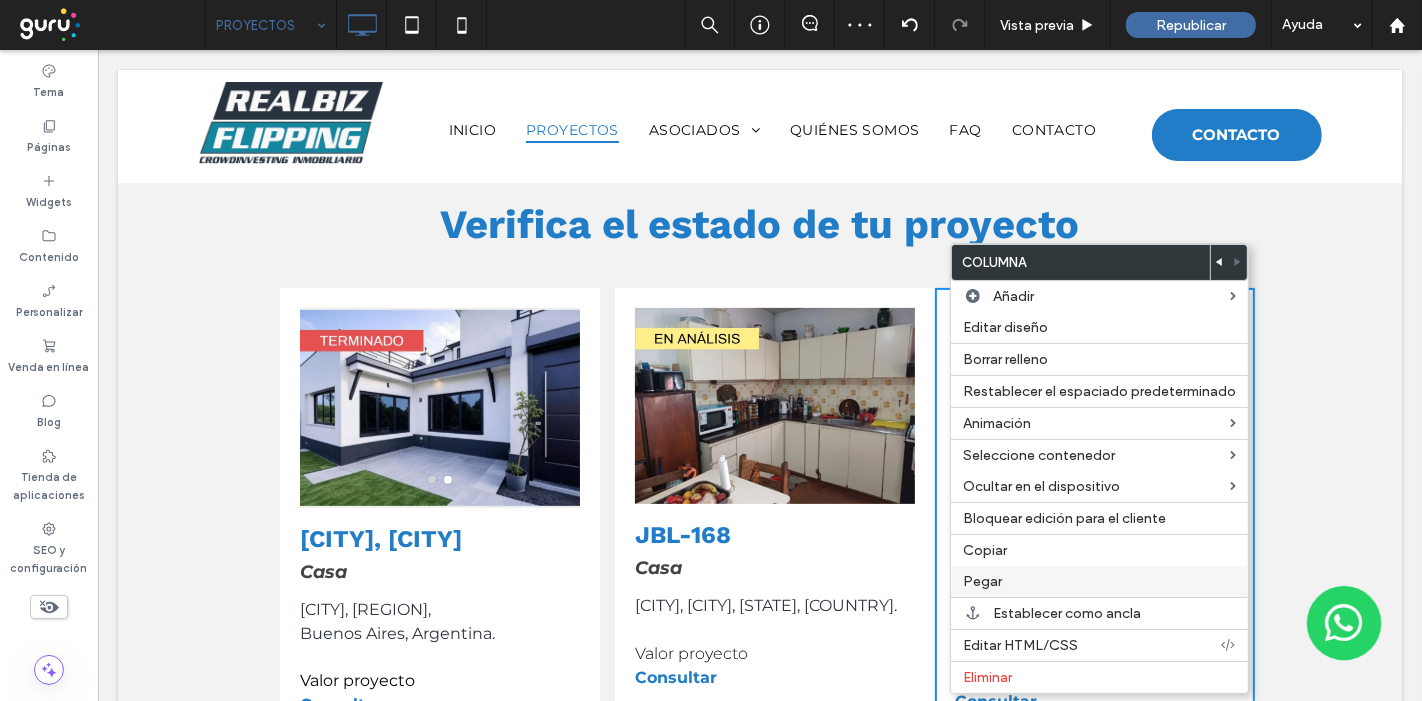 click on "Pegar" at bounding box center [982, 581] 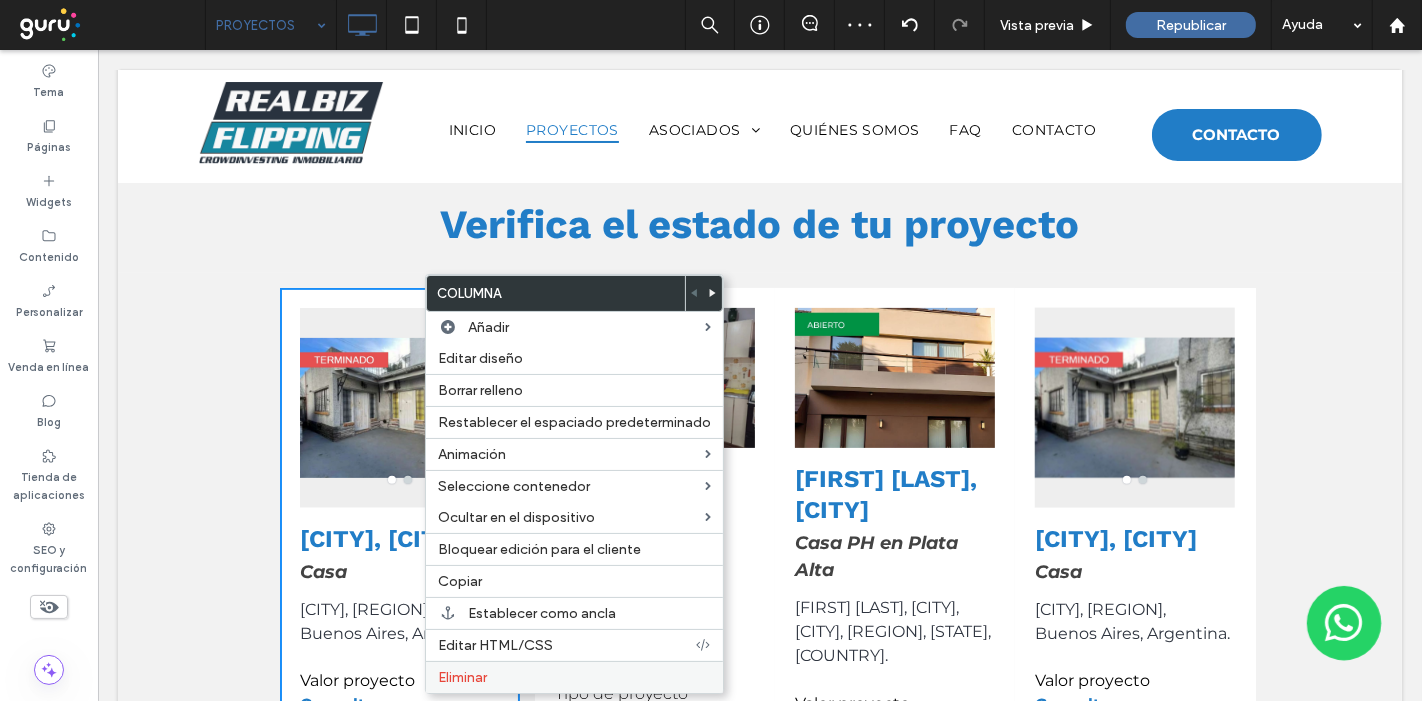 click on "Eliminar" at bounding box center [462, 677] 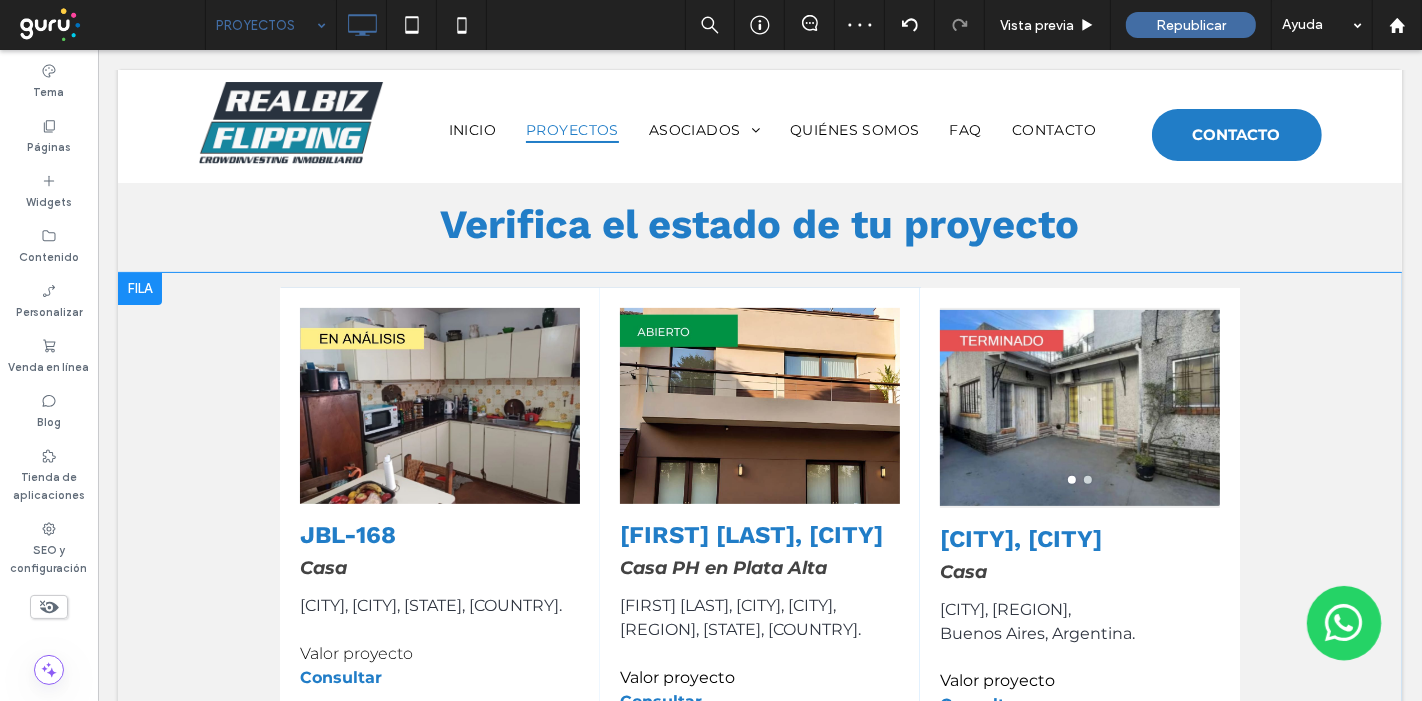 click on "JBL-168
Casa   [CITY], [CITY], [STATE], [COUNTRY]. Valor proyecto Consultar Tipo de proyecto Flipping inmobiliario Click To Paste" at bounding box center [439, 584] 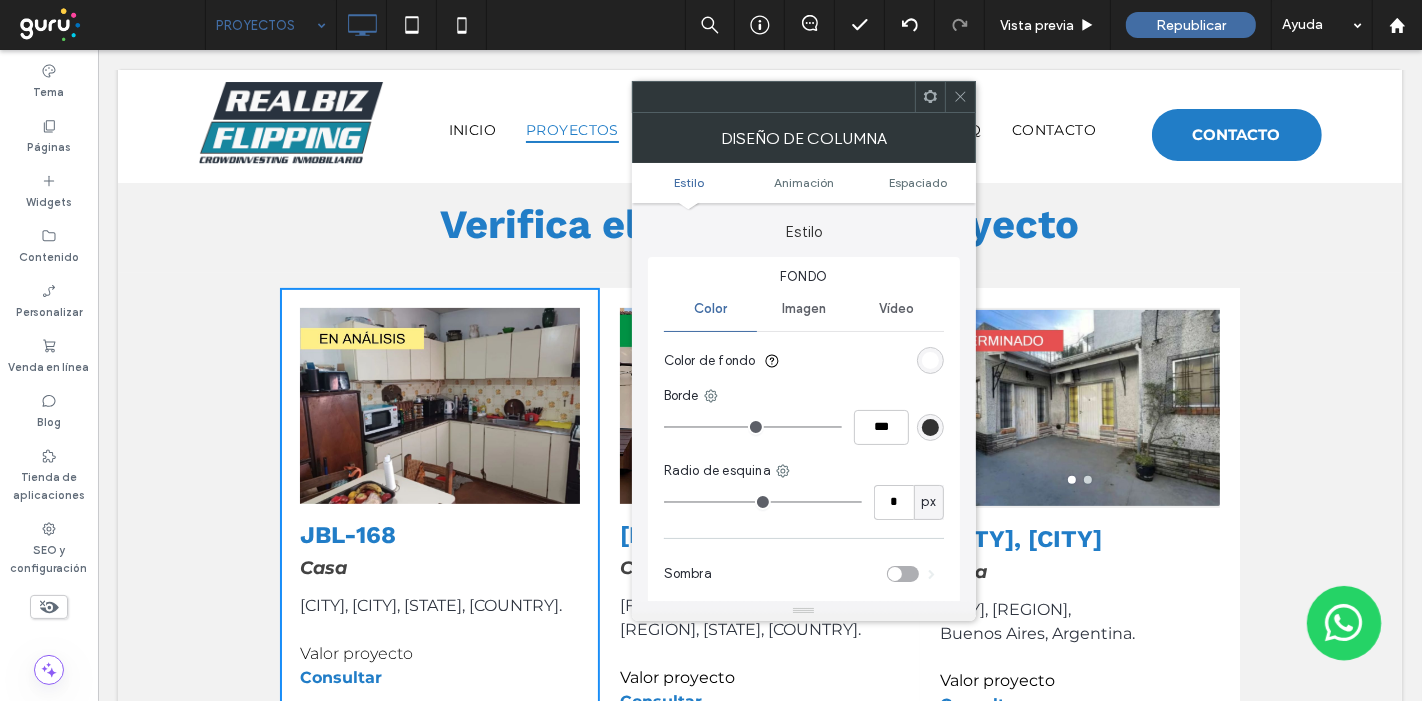 scroll, scrollTop: 468, scrollLeft: 0, axis: vertical 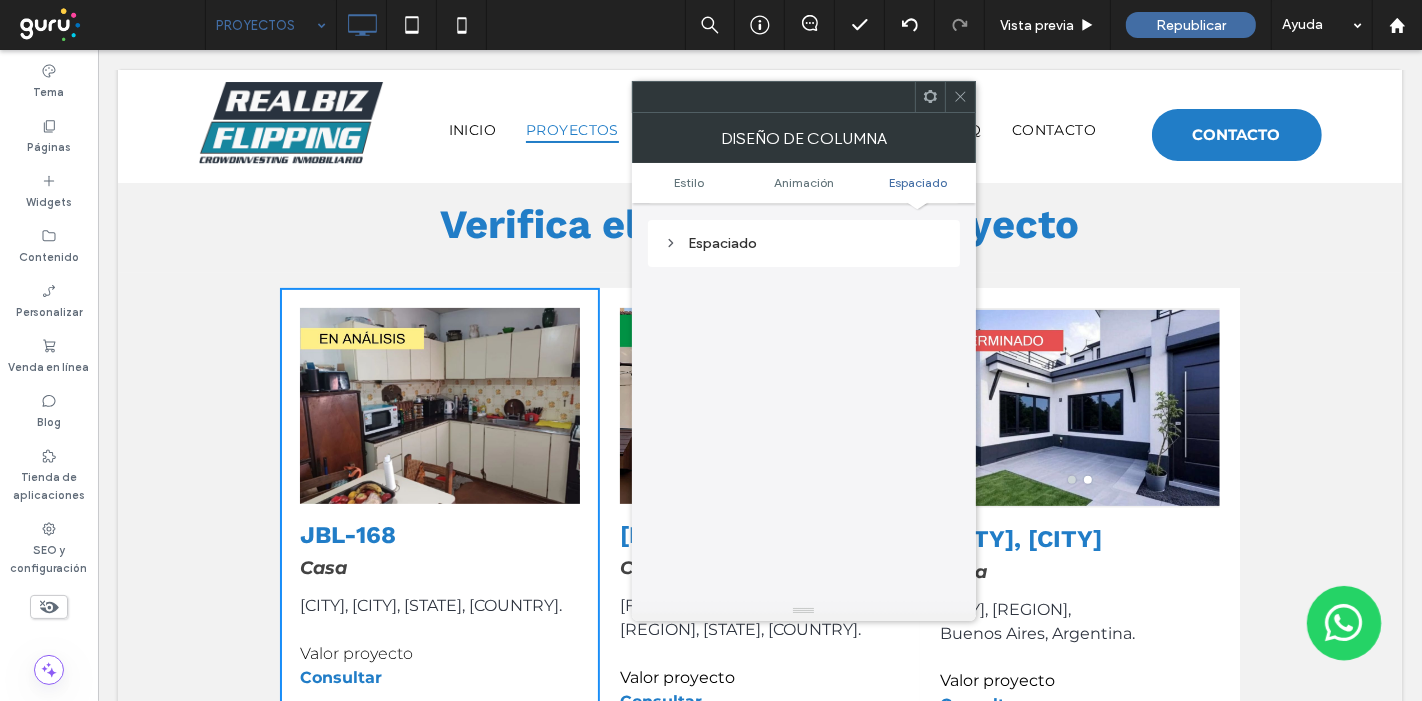 click on "Espaciado" at bounding box center (804, 243) 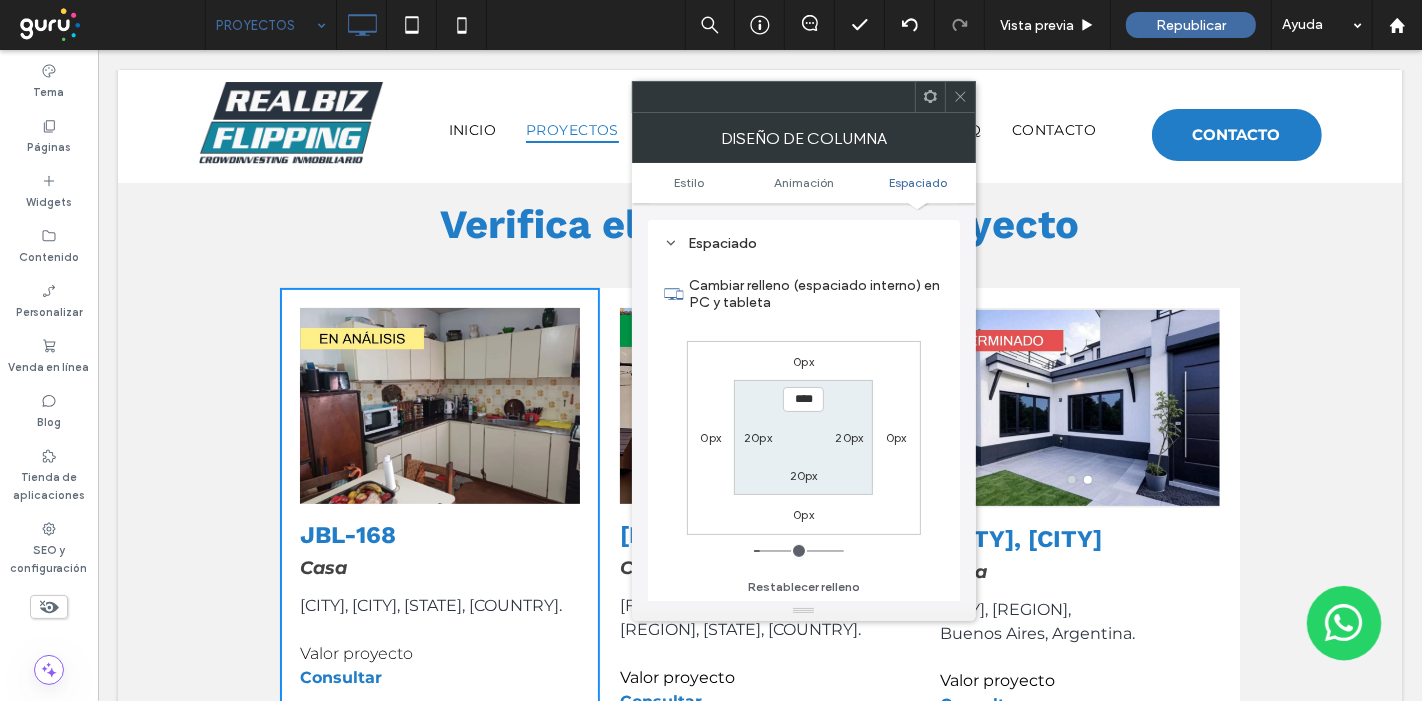 click on "0px" at bounding box center [896, 437] 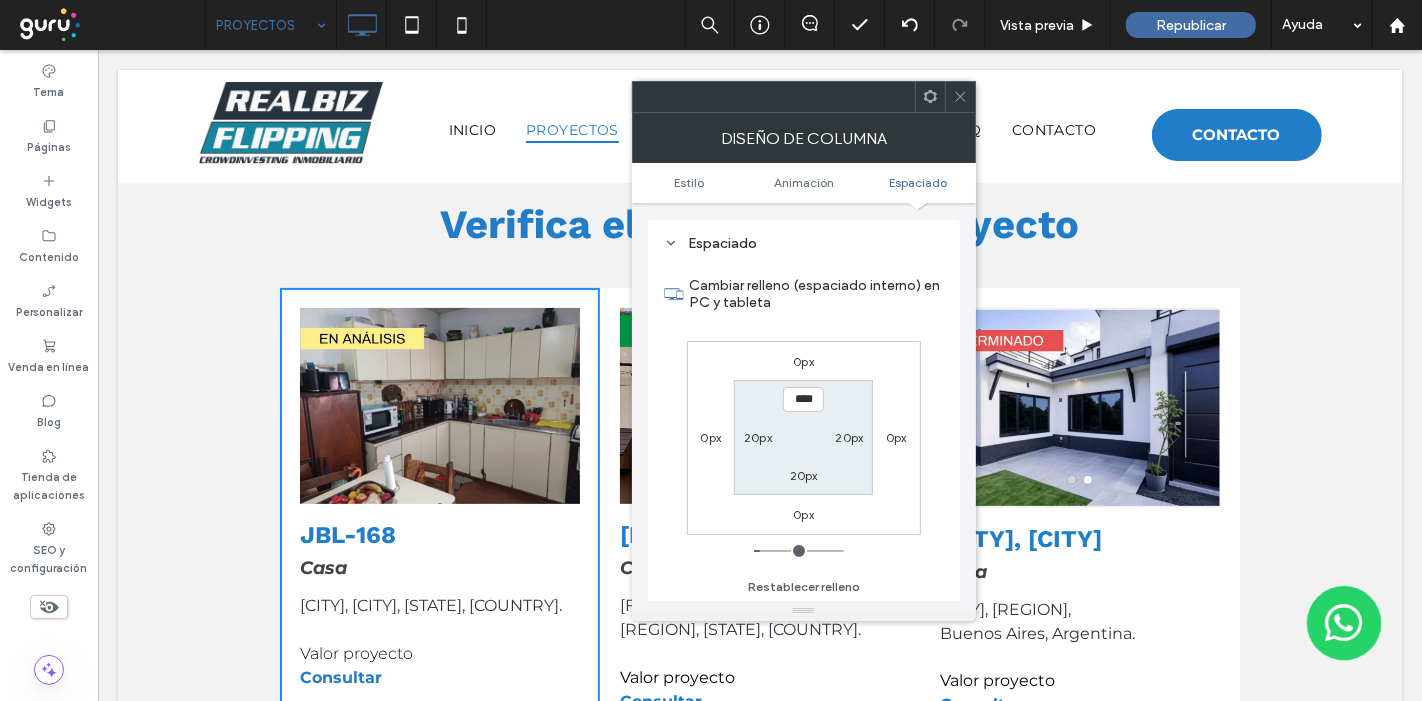type on "*" 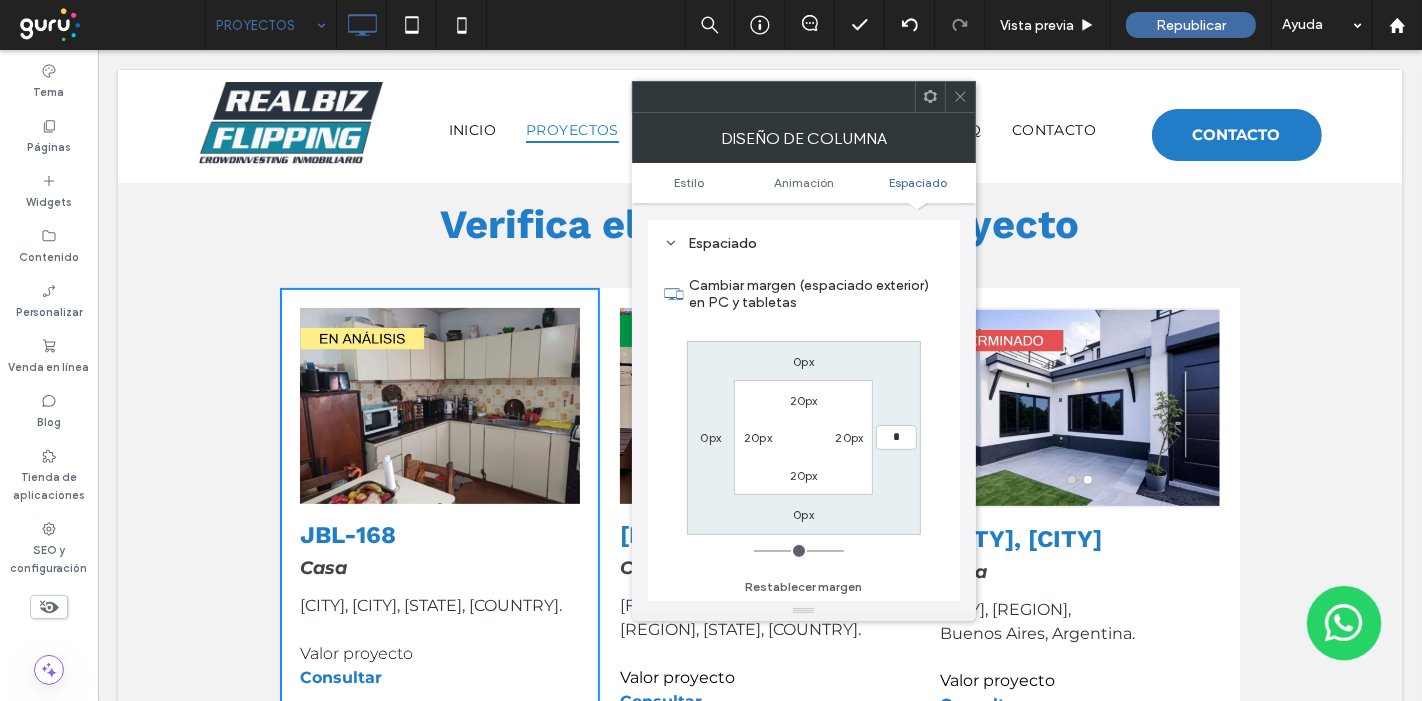 type on "**" 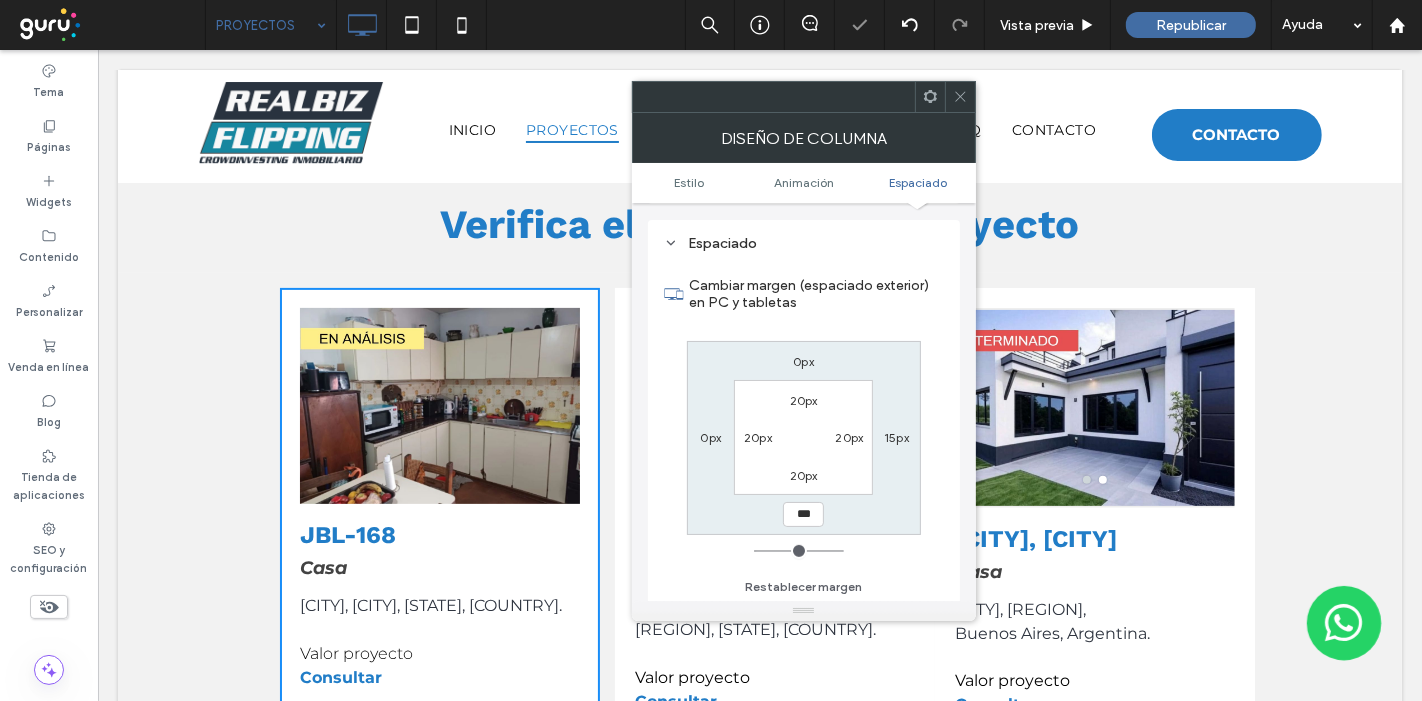 click 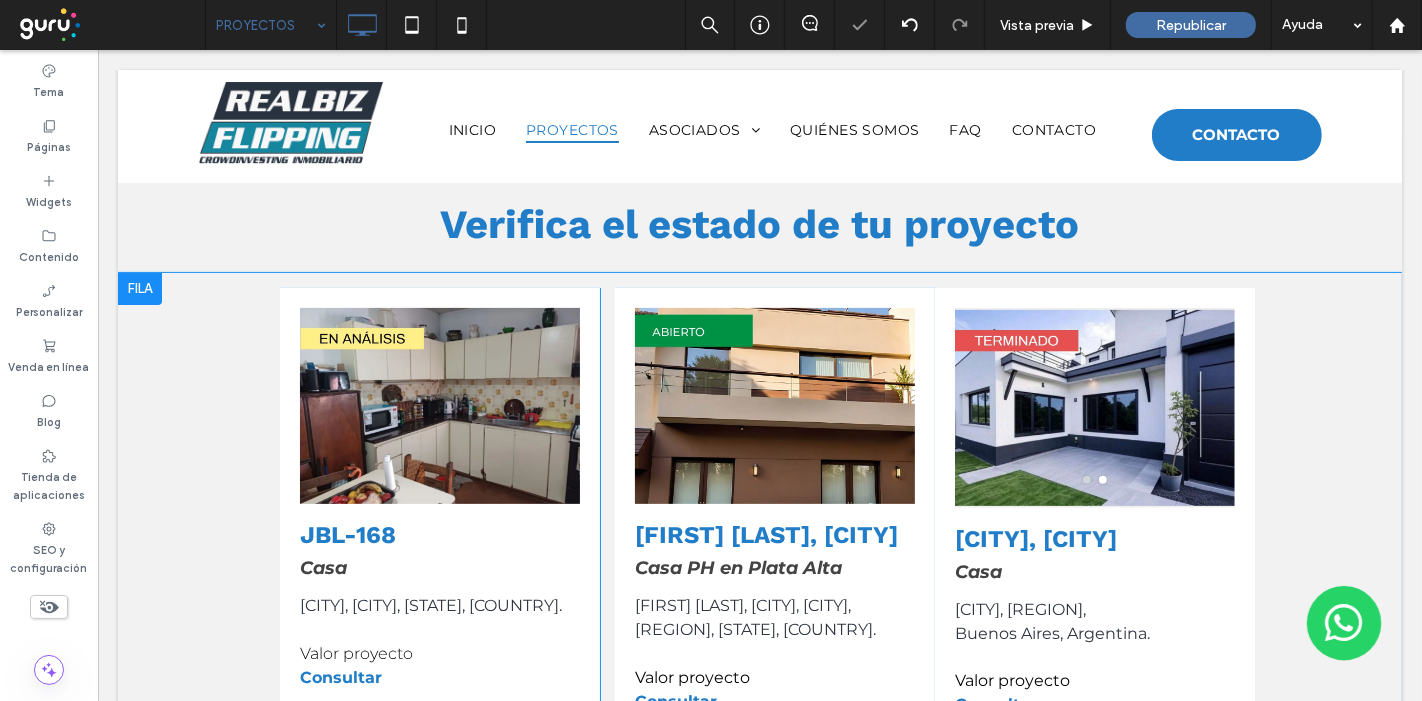 click on "[FIRST] [LAST], [CITY]
Casa PH en Plata Alta   [FIRST] [LAST], [CITY], [CITY], [REGION], [STATE], [COUNTRY]. Valor proyecto Consultar Tipo de proyecto Flipping inmobiliario (compra + refacción + marketing inmobiliario + venta) Click To Paste     Click To Paste" at bounding box center (774, 584) 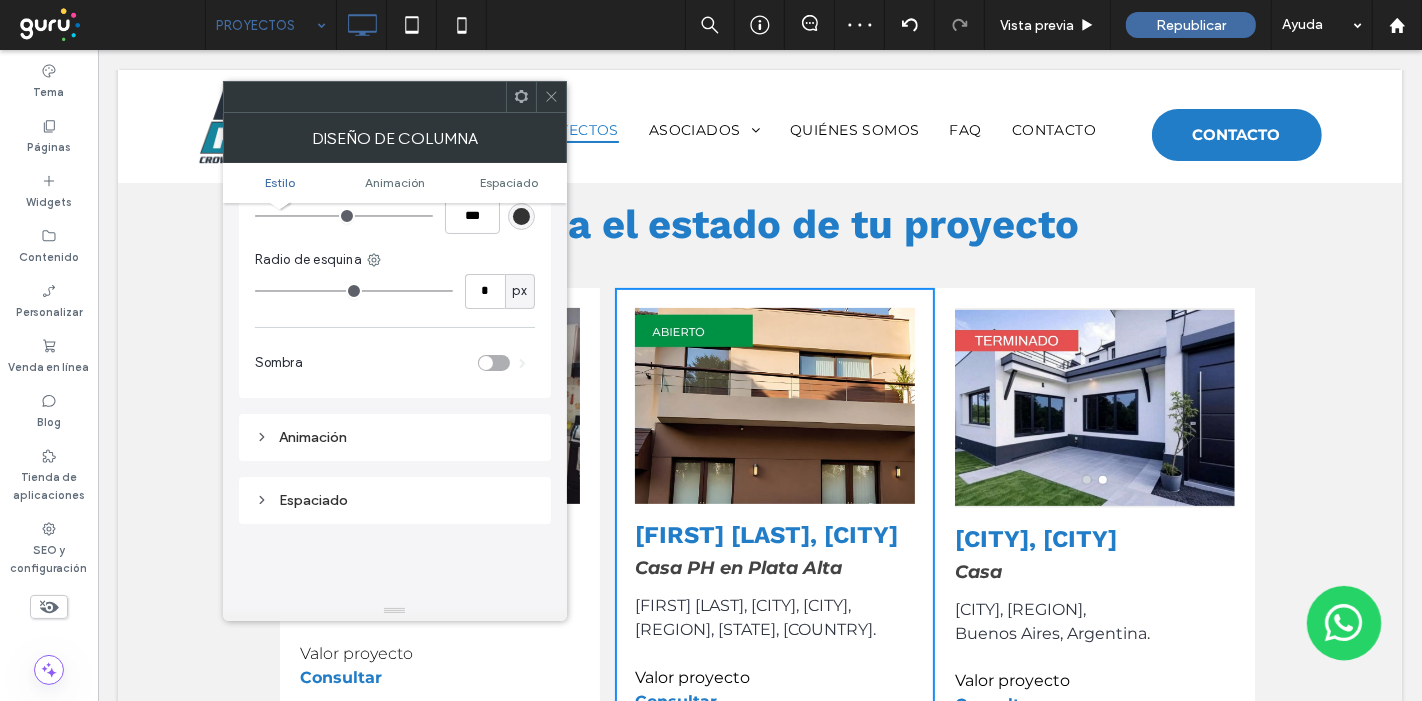 scroll, scrollTop: 222, scrollLeft: 0, axis: vertical 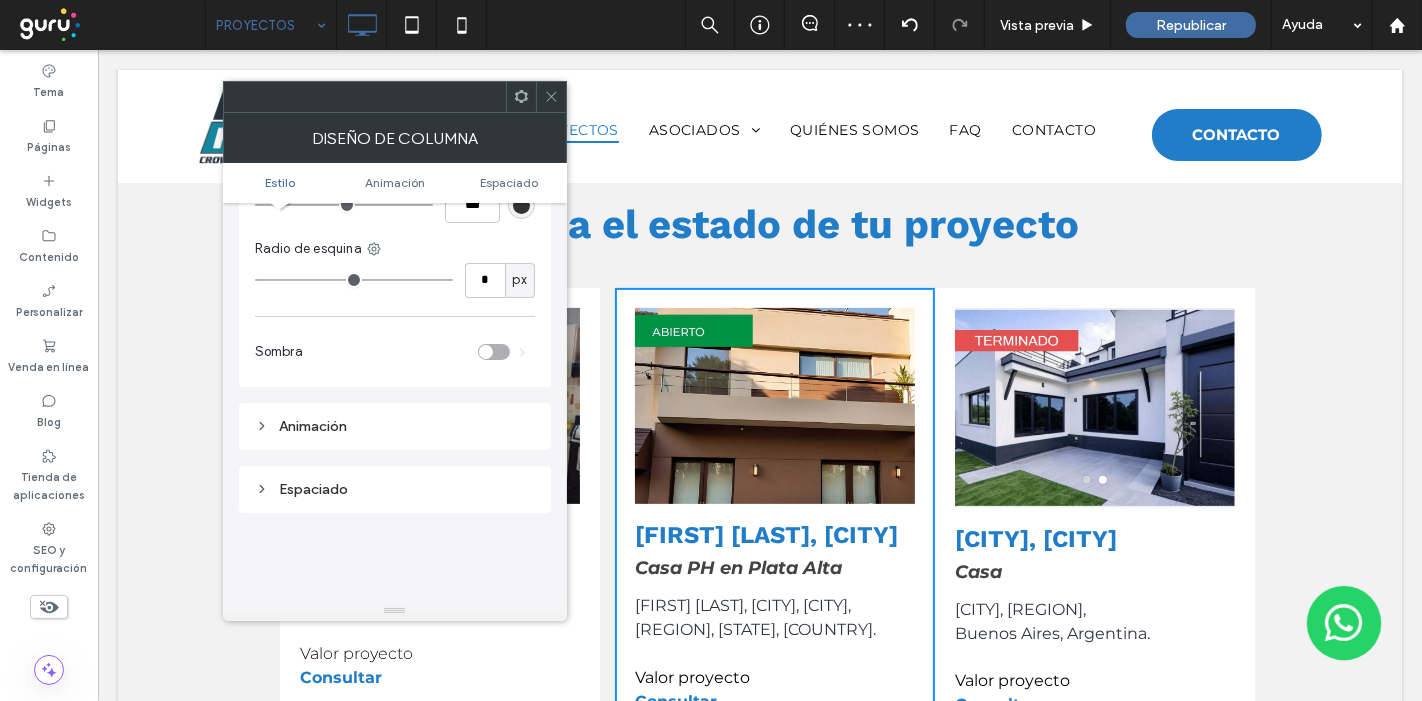 click on "Espaciado" at bounding box center [395, 489] 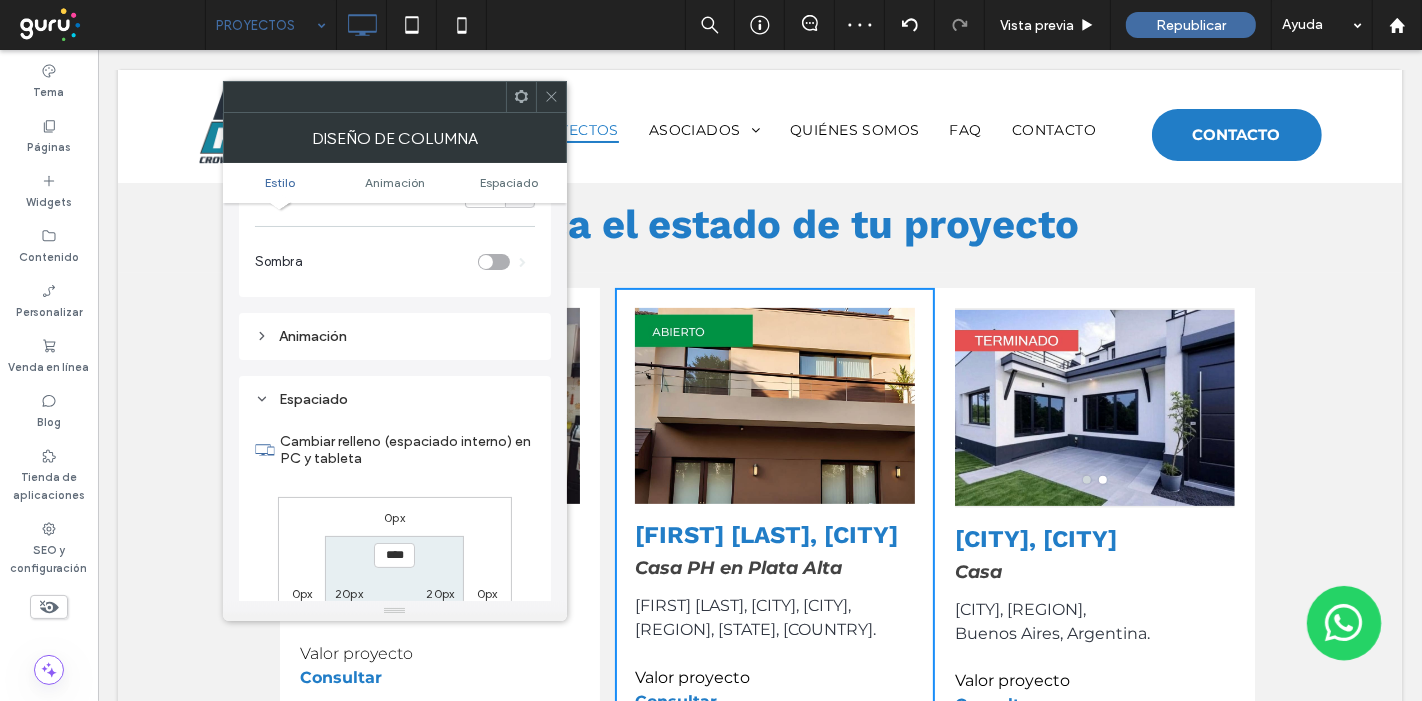 scroll, scrollTop: 444, scrollLeft: 0, axis: vertical 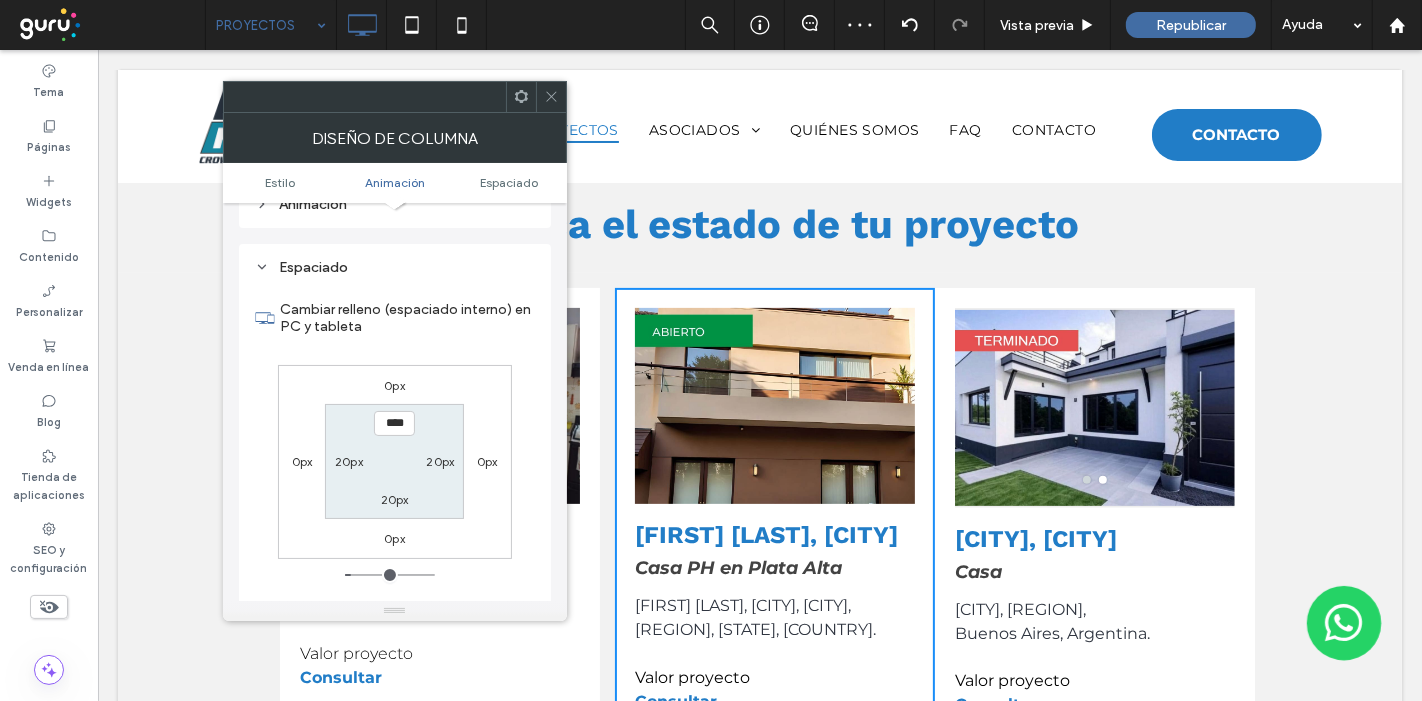 click on "0px" at bounding box center (487, 461) 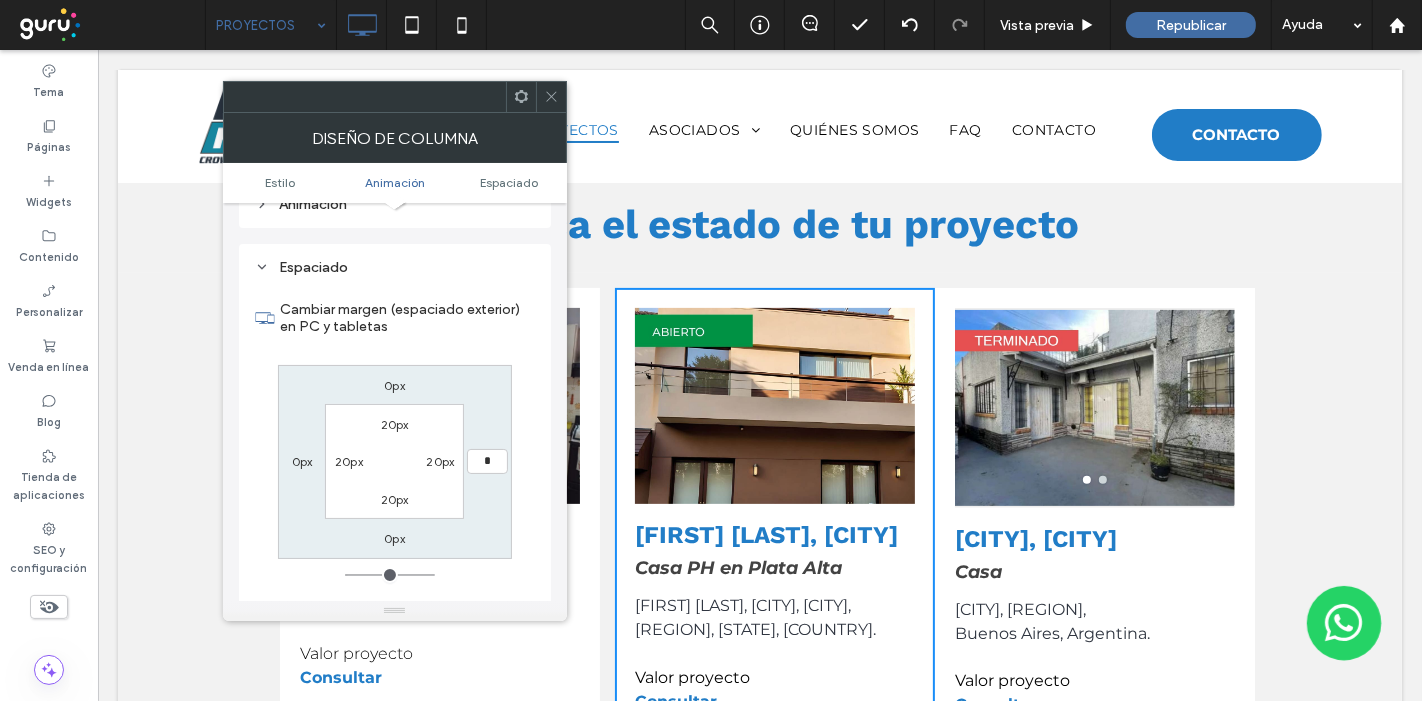 type on "**" 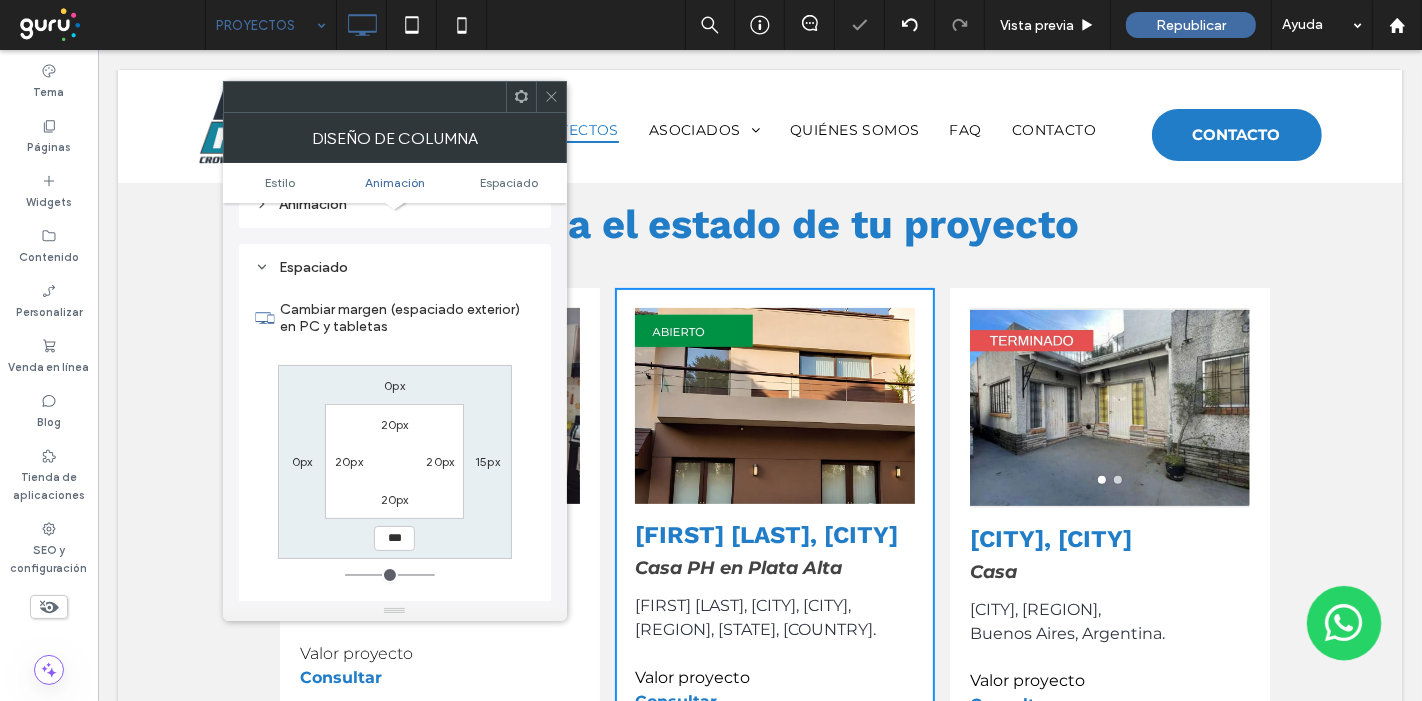 click at bounding box center (551, 97) 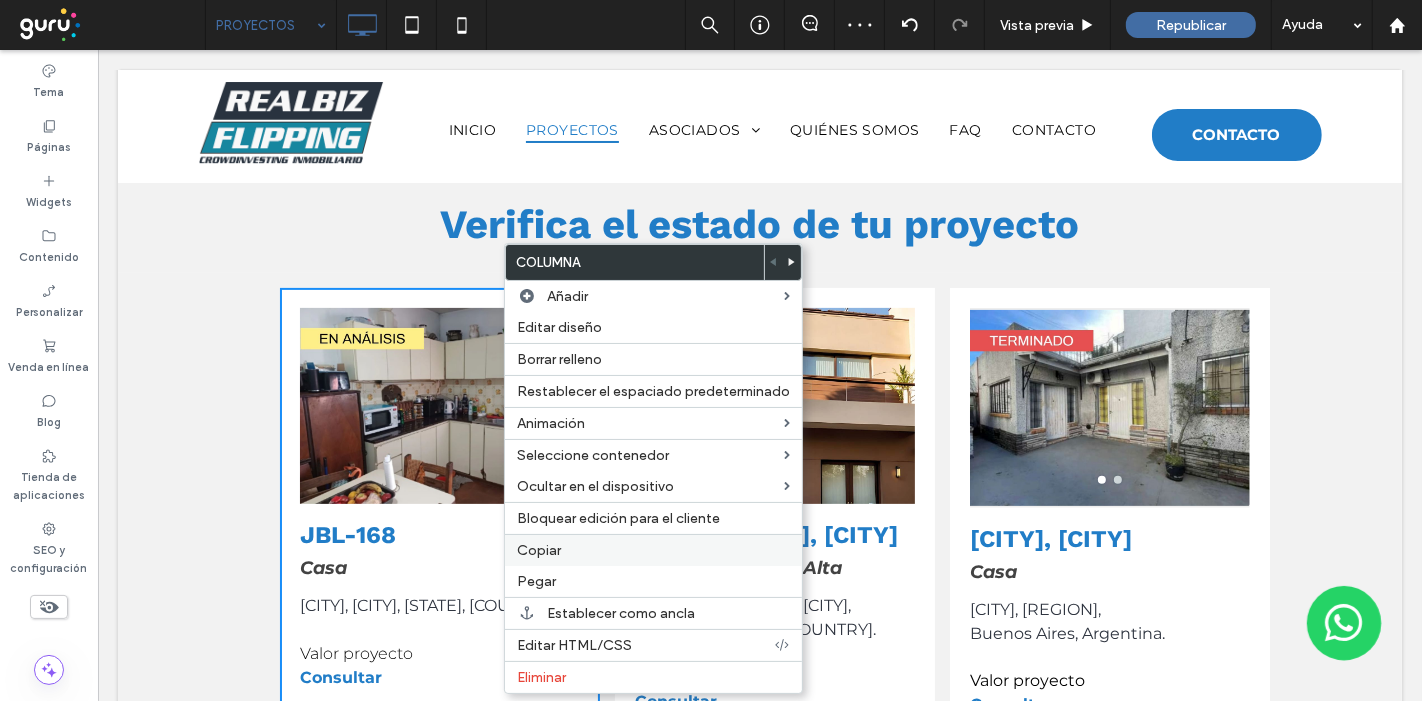 click on "Copiar" at bounding box center [653, 550] 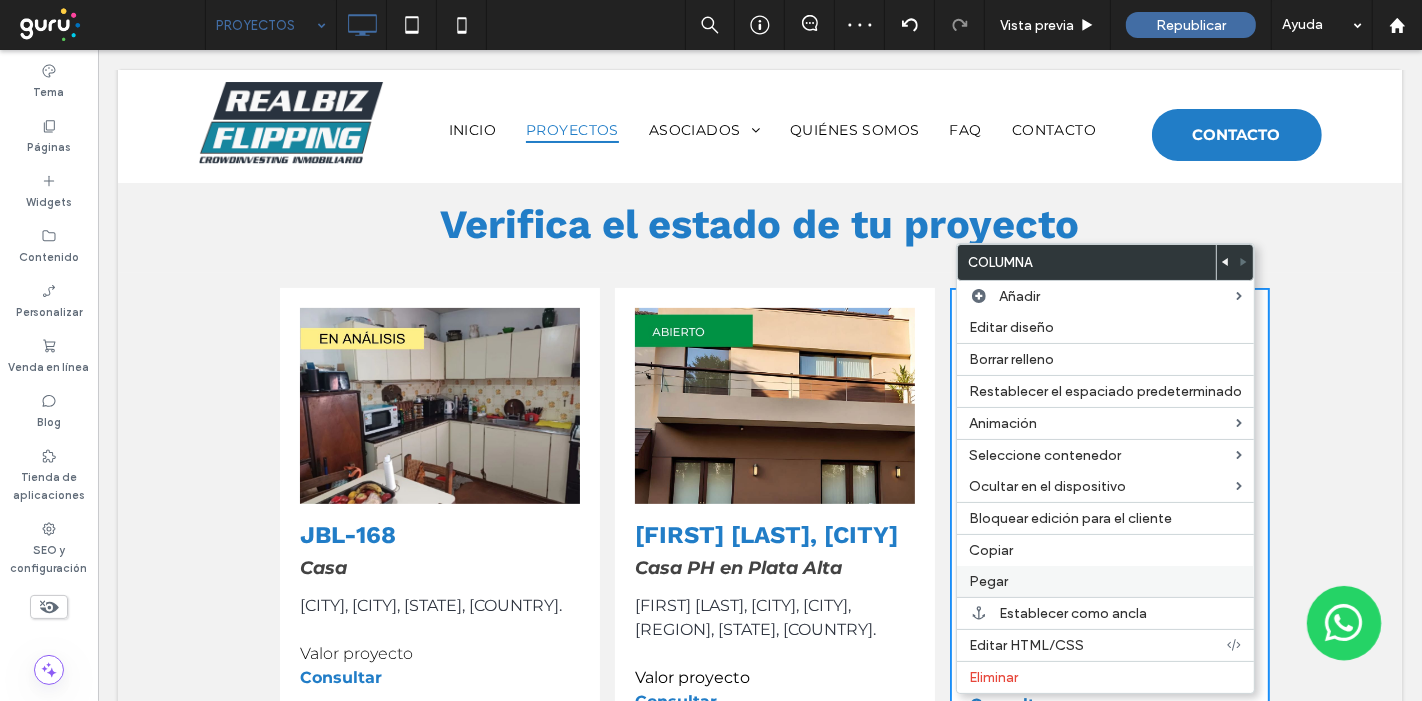 click on "Pegar" at bounding box center (988, 581) 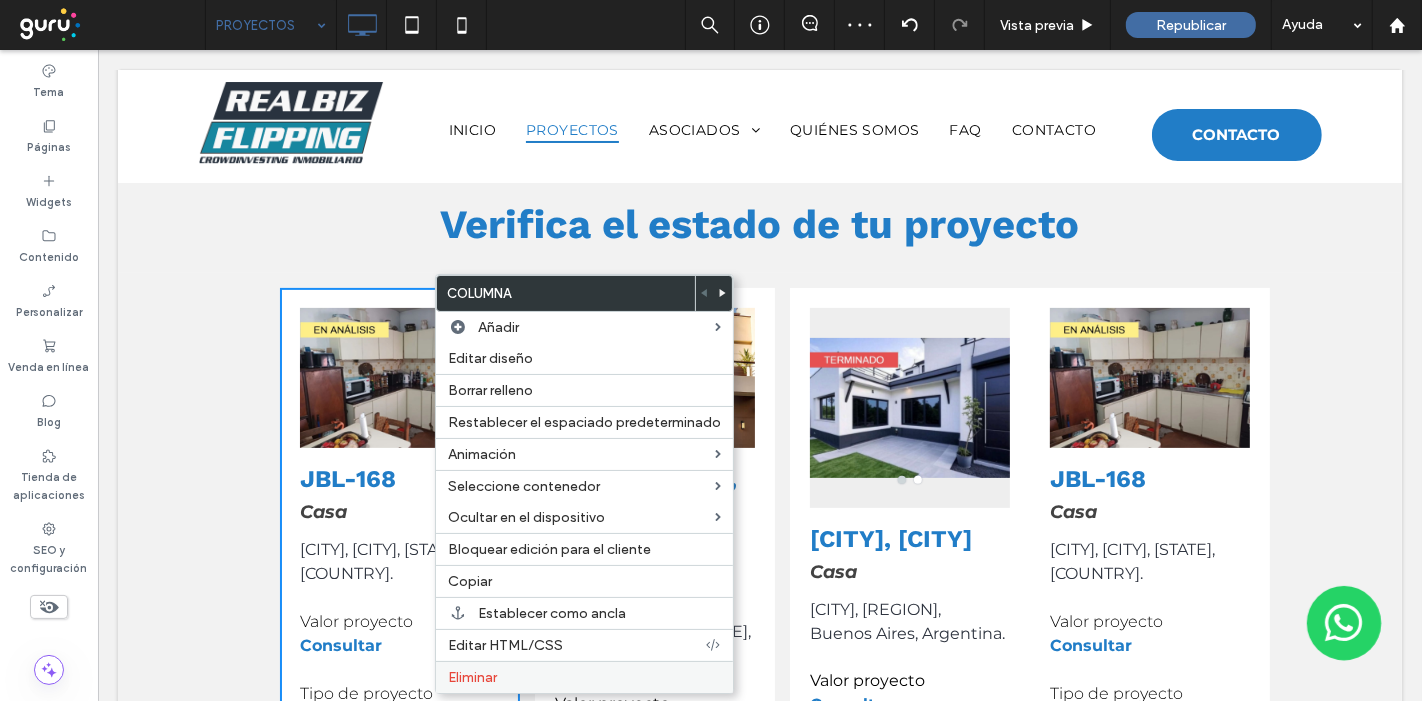 click on "Eliminar" at bounding box center [472, 677] 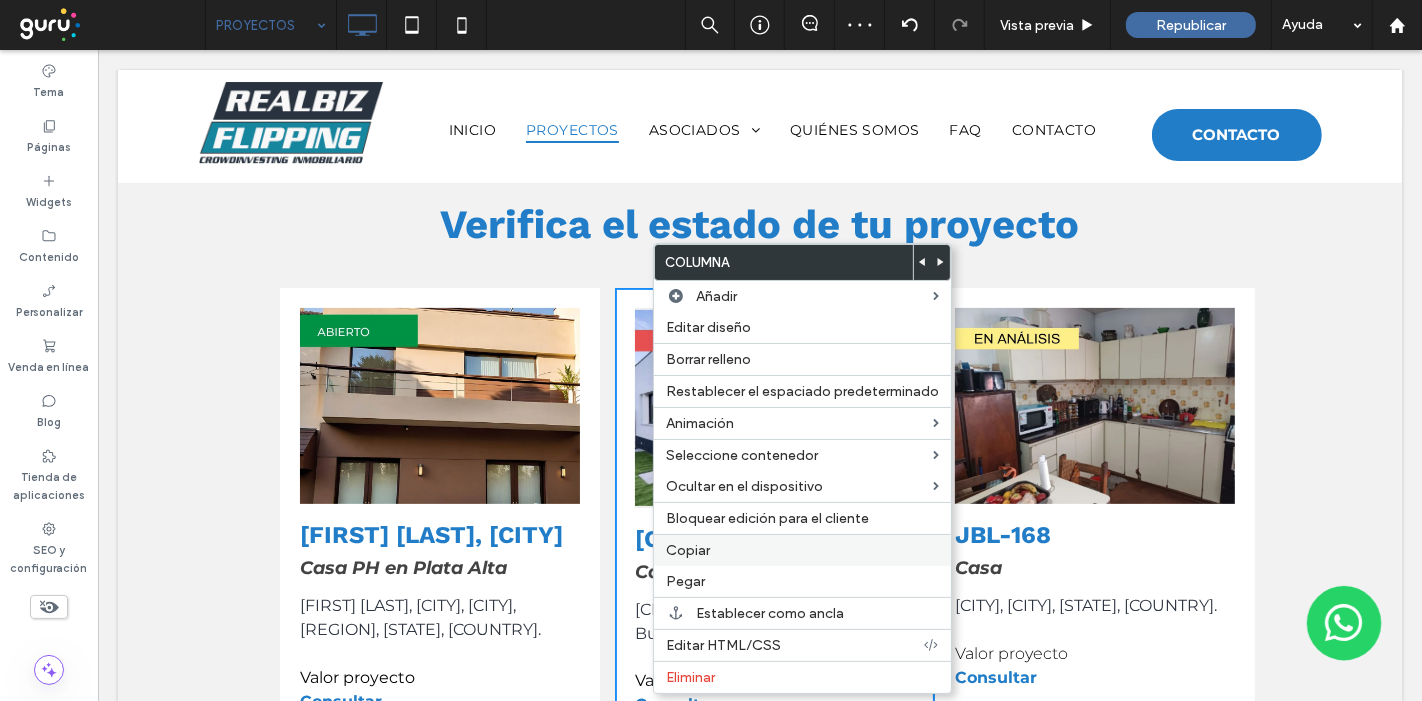 click on "Copiar" at bounding box center [688, 550] 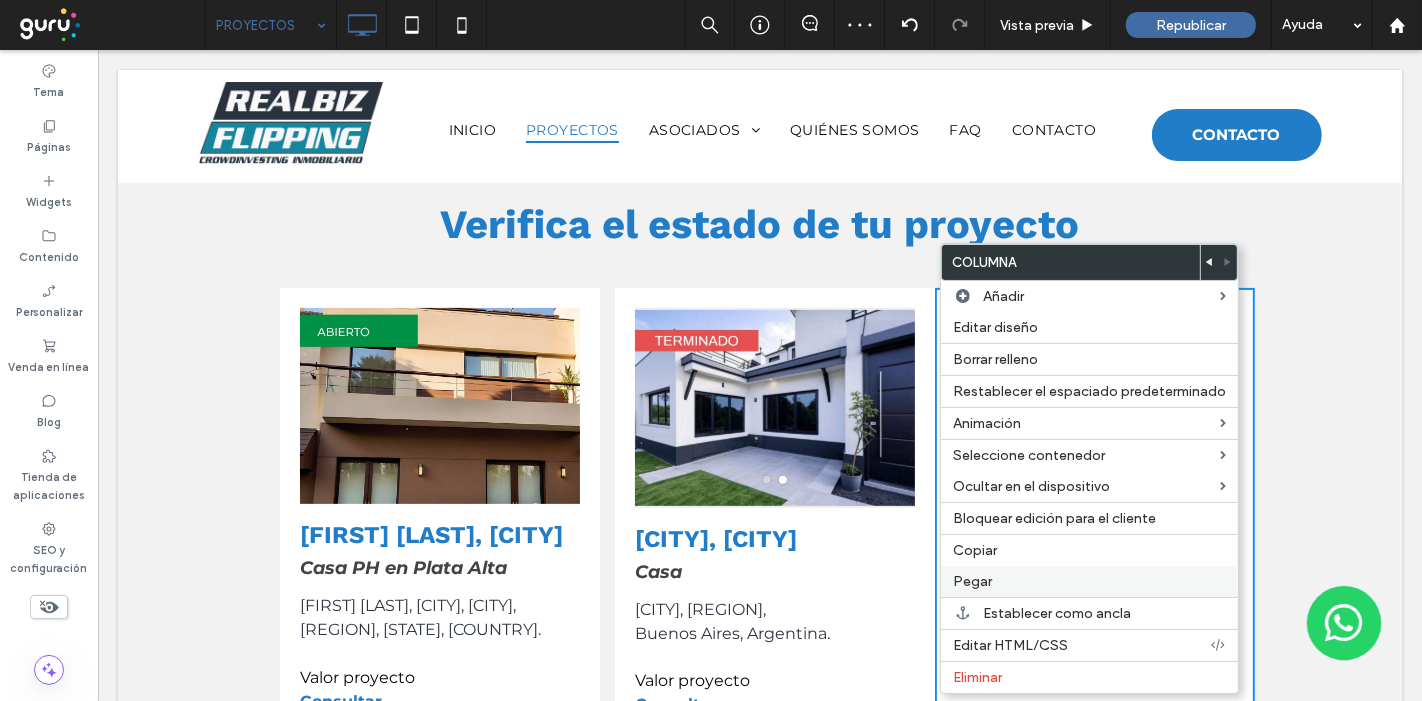 click on "Pegar" at bounding box center (972, 581) 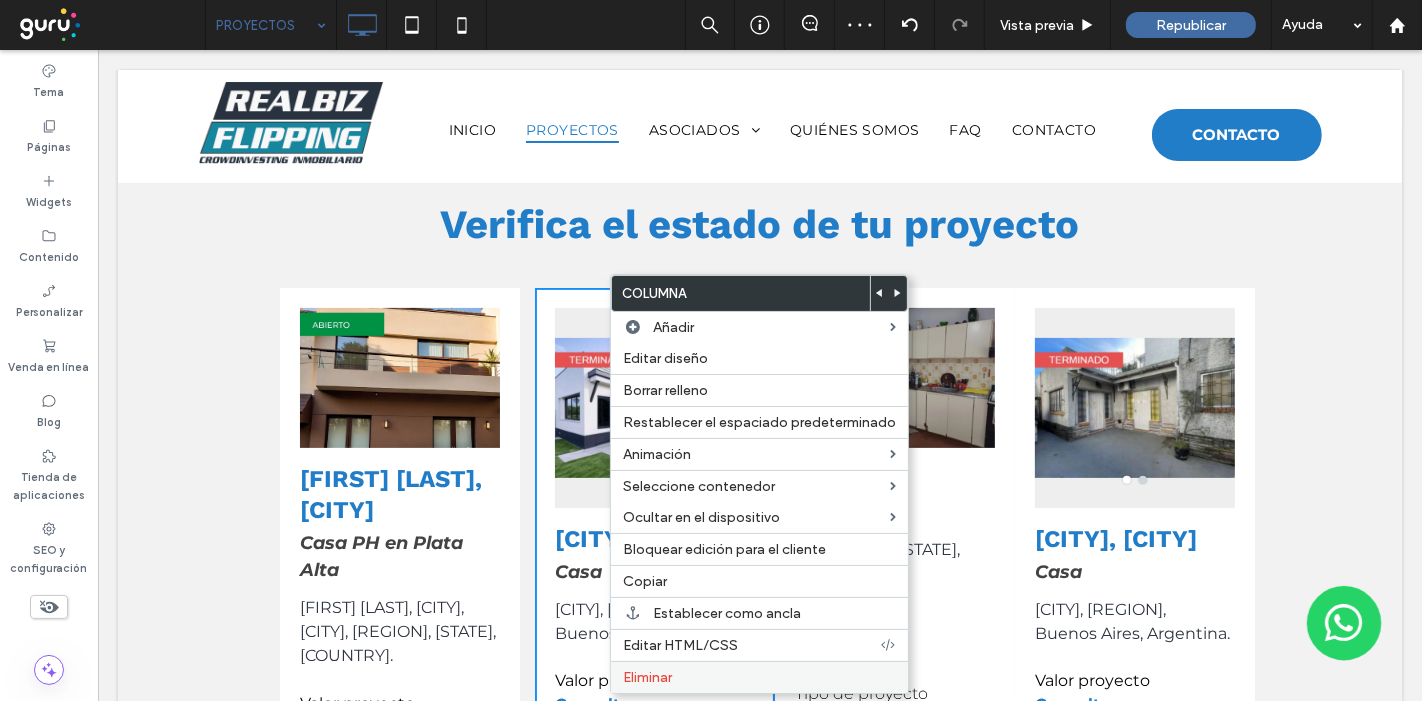 click on "Eliminar" at bounding box center [647, 677] 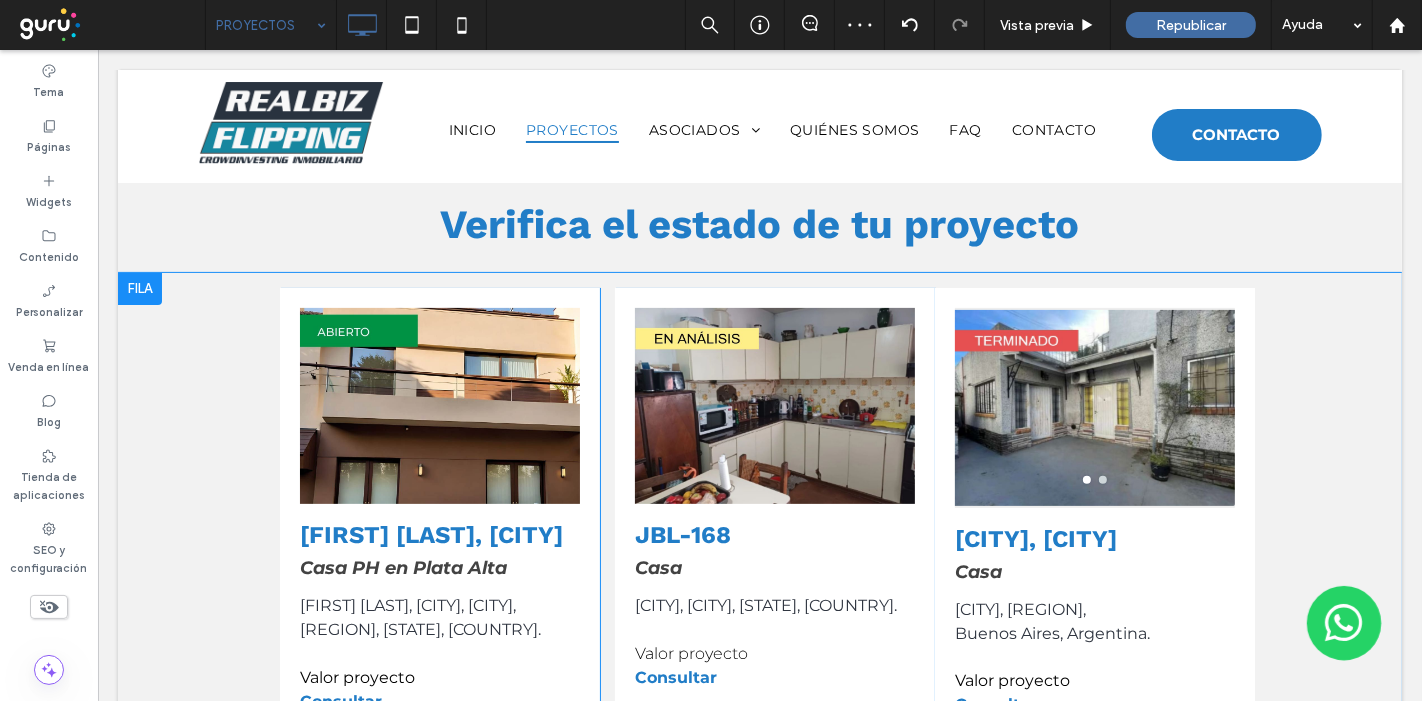click on "JBL-168
Casa   [CITY], [CITY], [STATE], [COUNTRY]. Valor proyecto Consultar Tipo de proyecto Flipping inmobiliario Click To Paste     Click To Paste" at bounding box center (774, 584) 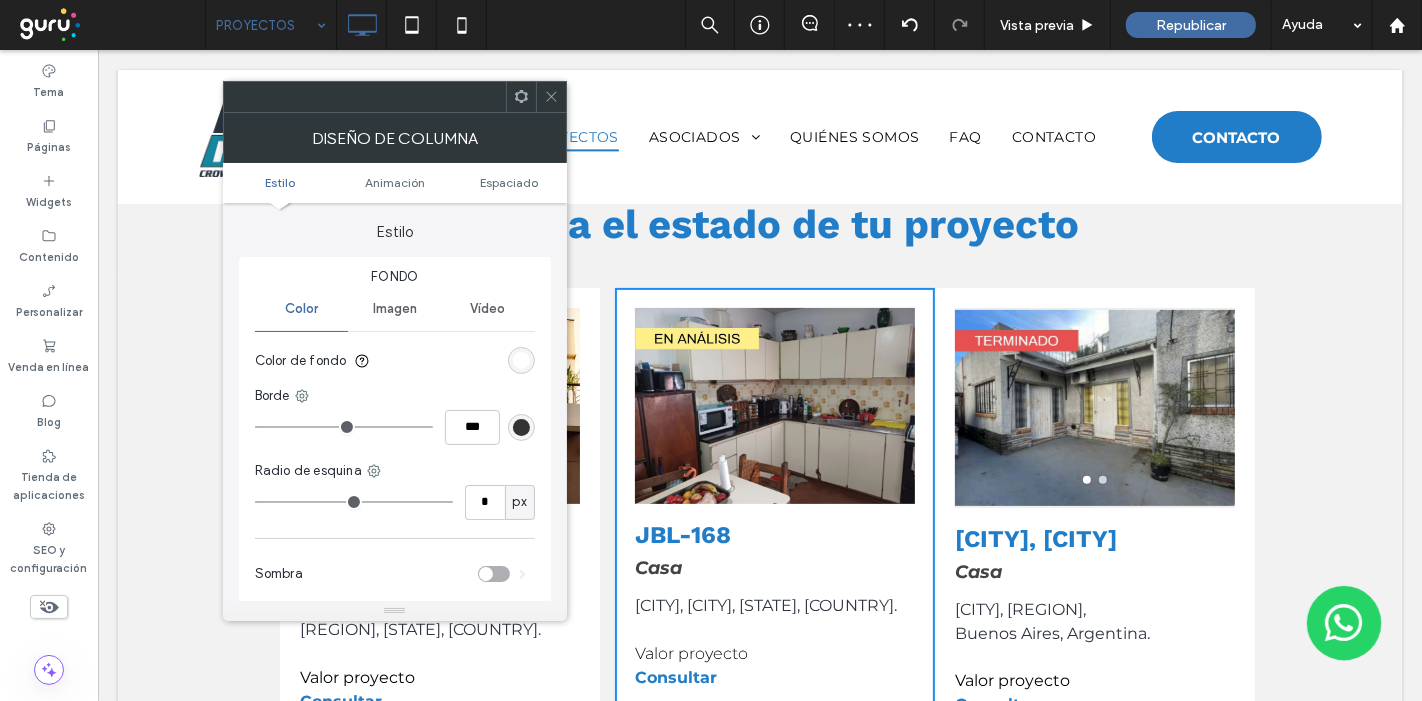 scroll, scrollTop: 1190, scrollLeft: 0, axis: vertical 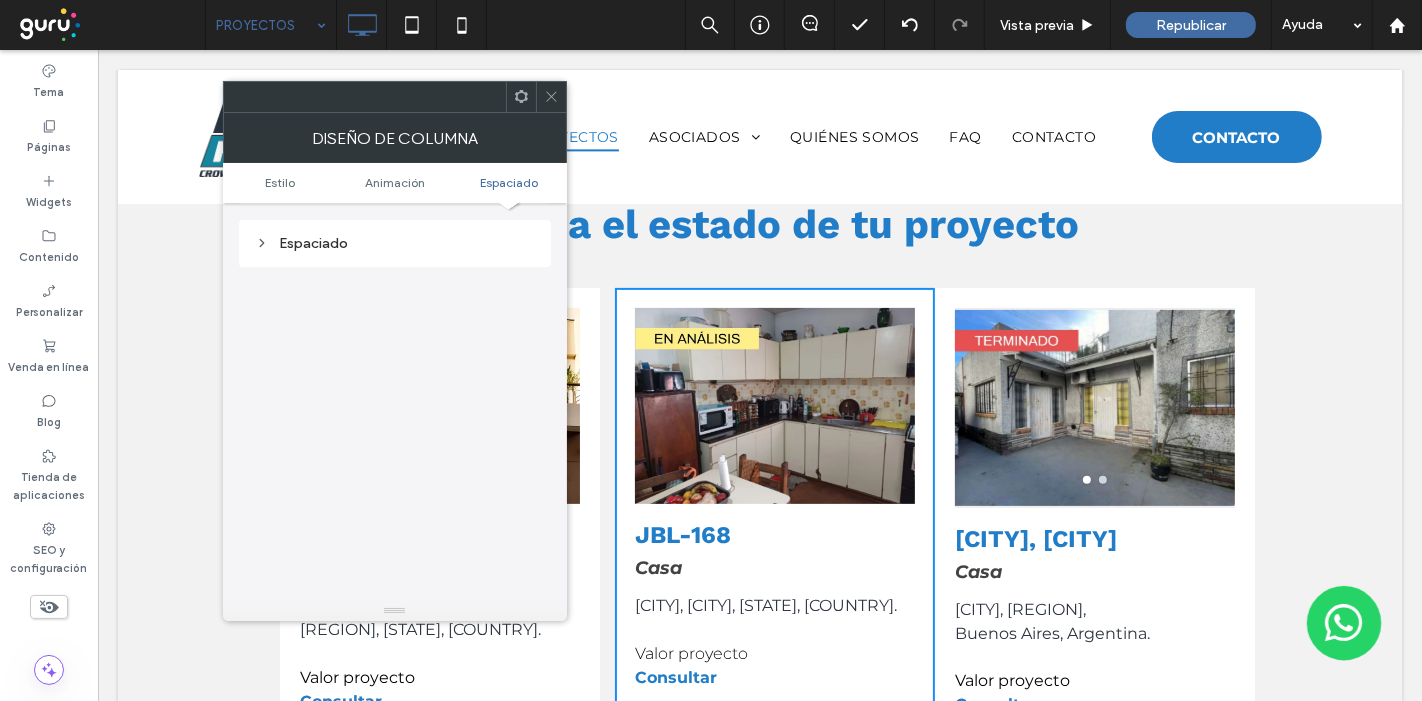 click on "Espaciado" at bounding box center [395, 243] 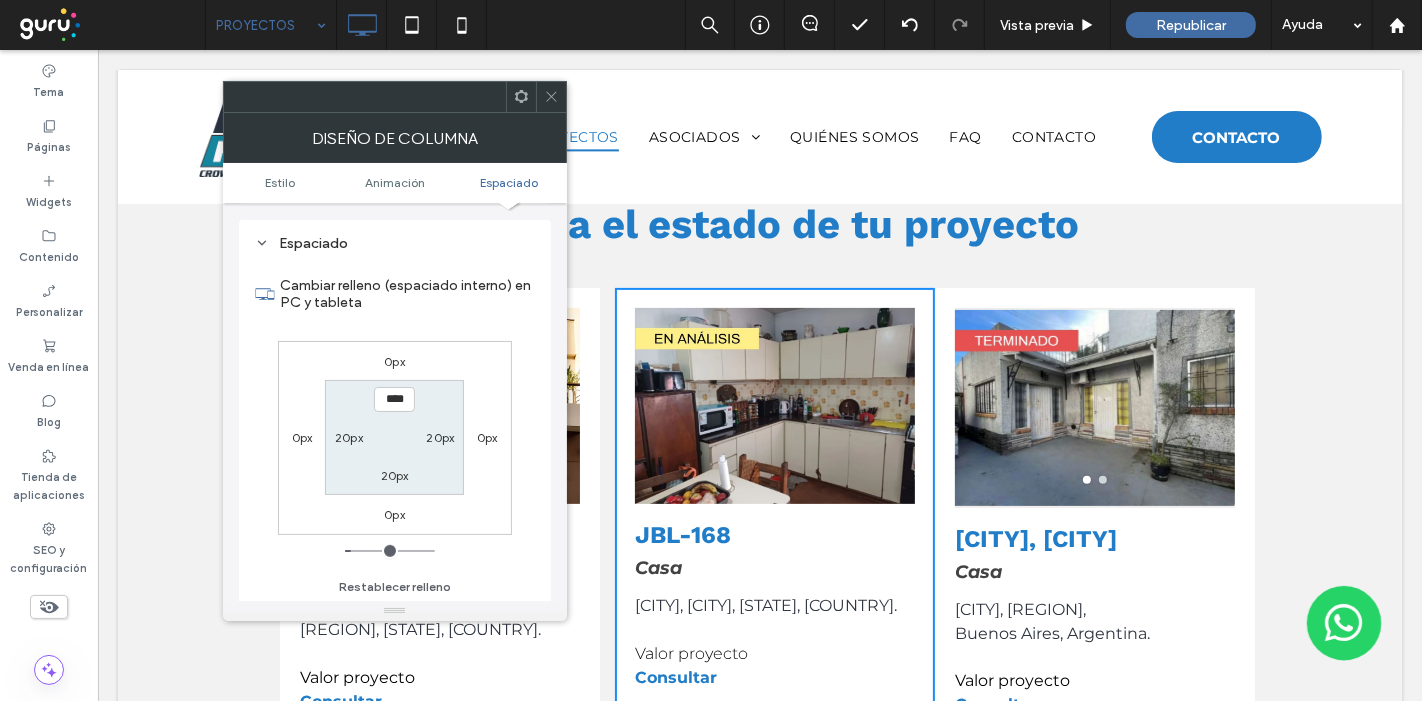click on "0px" at bounding box center [487, 437] 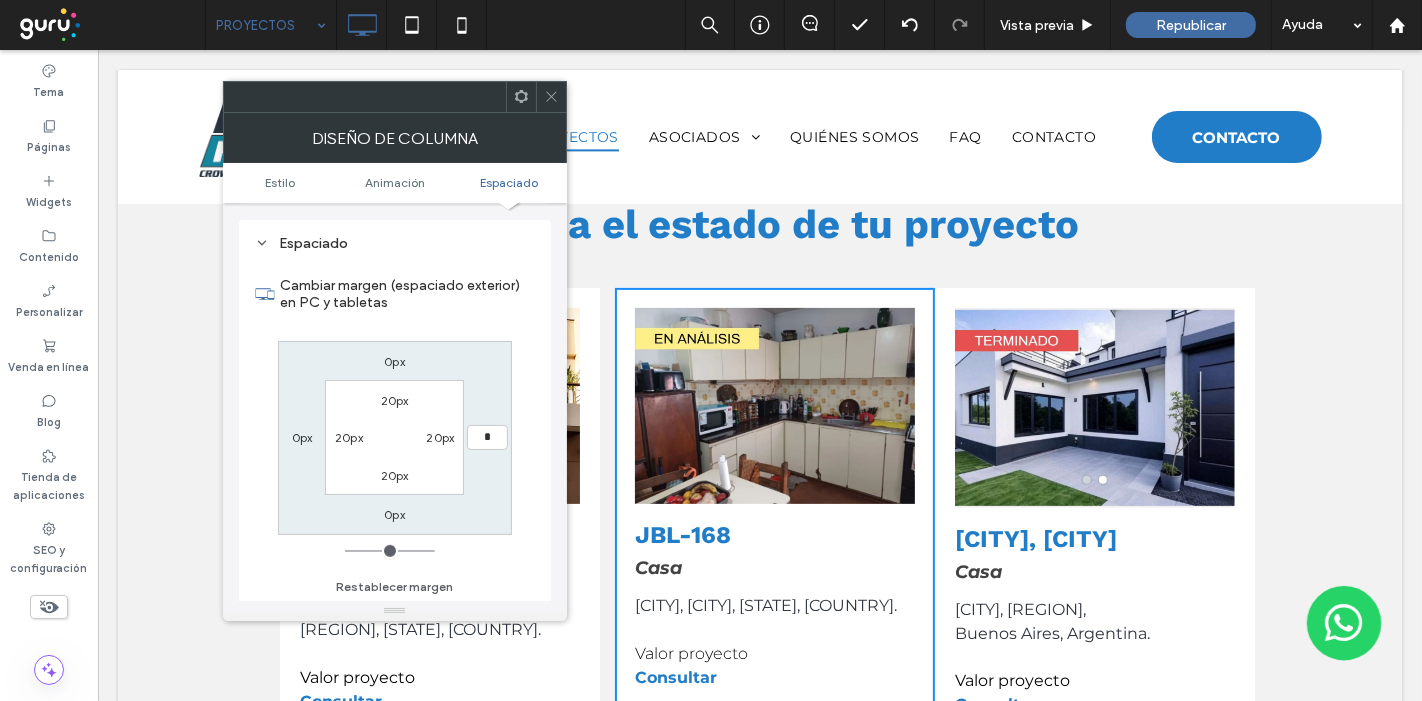 type on "**" 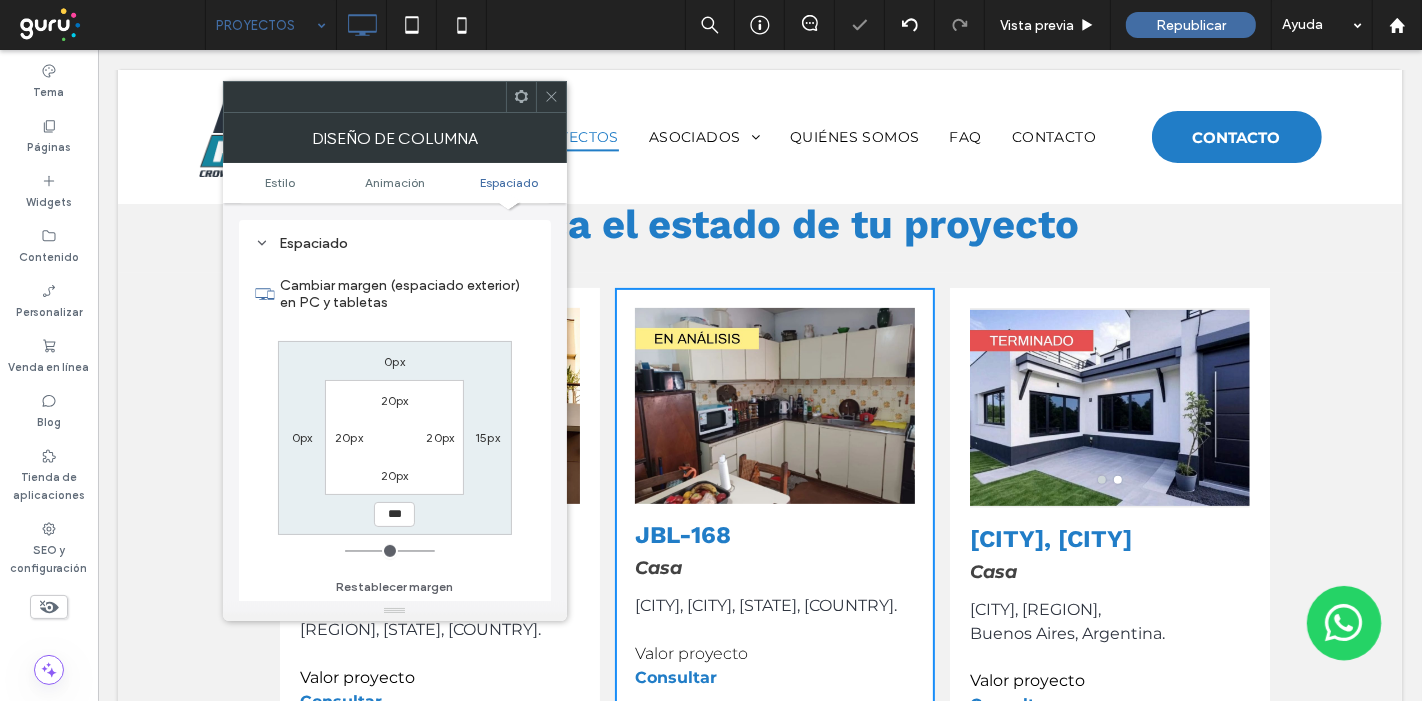 click at bounding box center (551, 97) 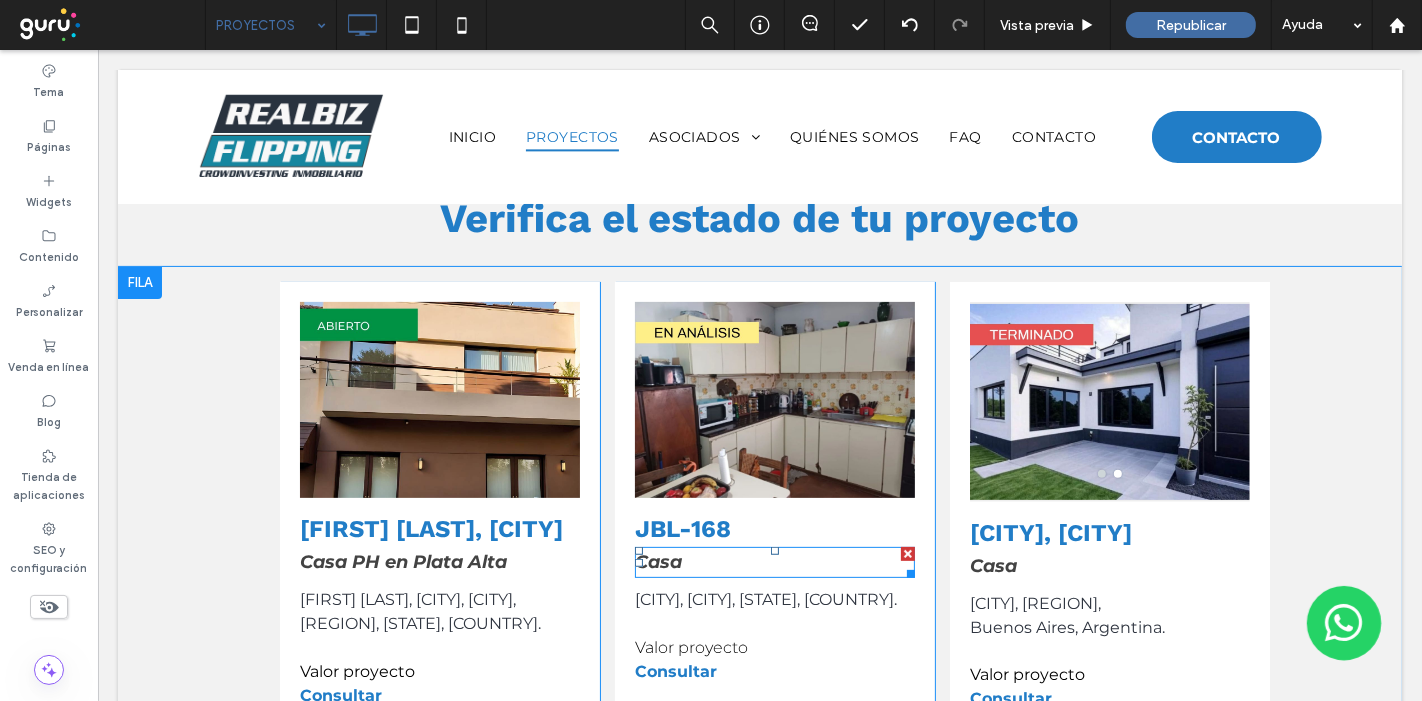 scroll, scrollTop: 412, scrollLeft: 0, axis: vertical 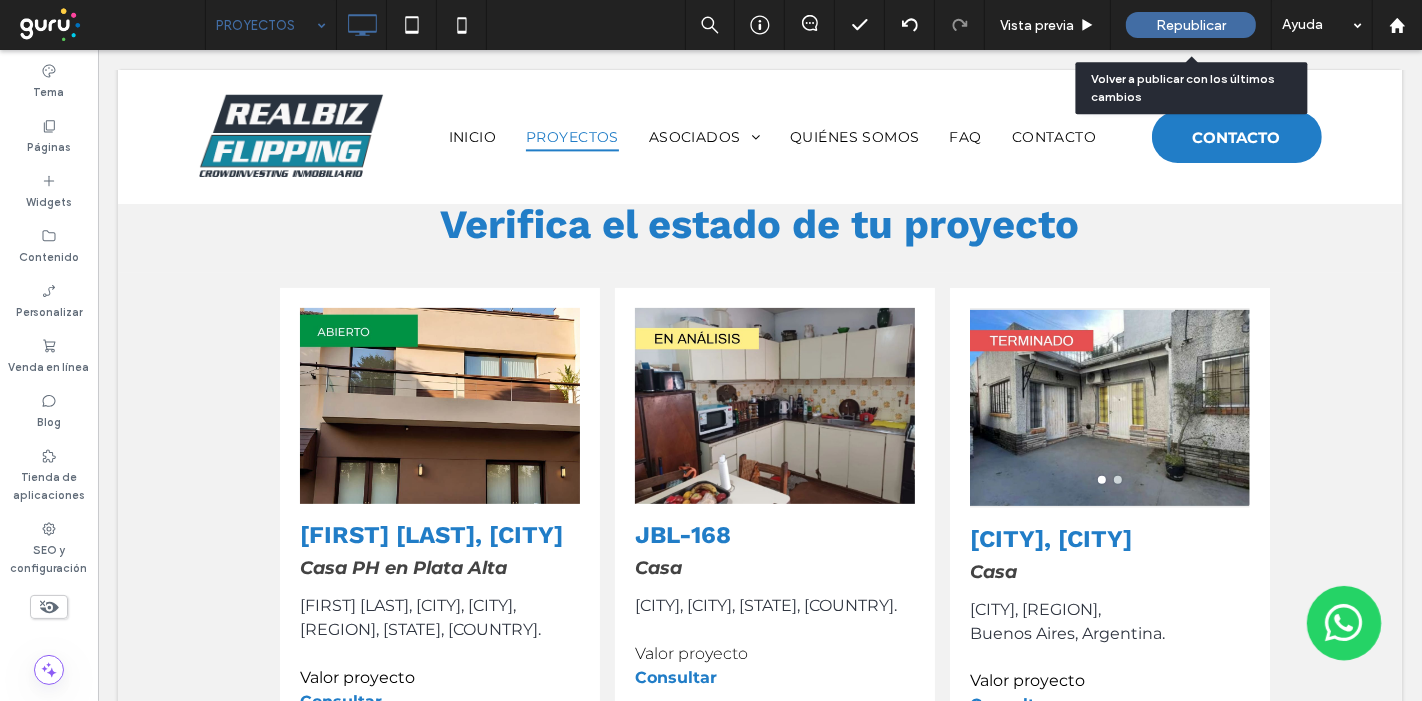 click on "Republicar" at bounding box center (1191, 25) 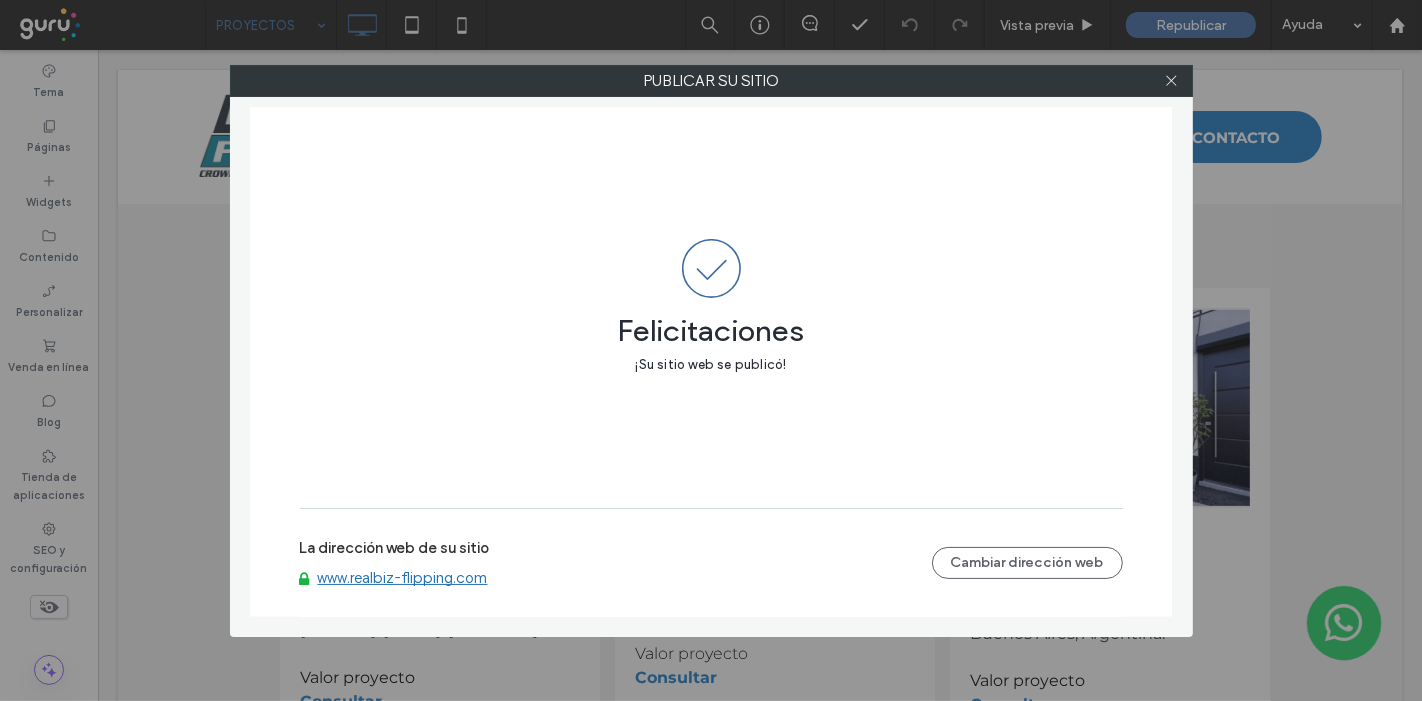 click on "www.realbiz-flipping.com" at bounding box center [403, 578] 